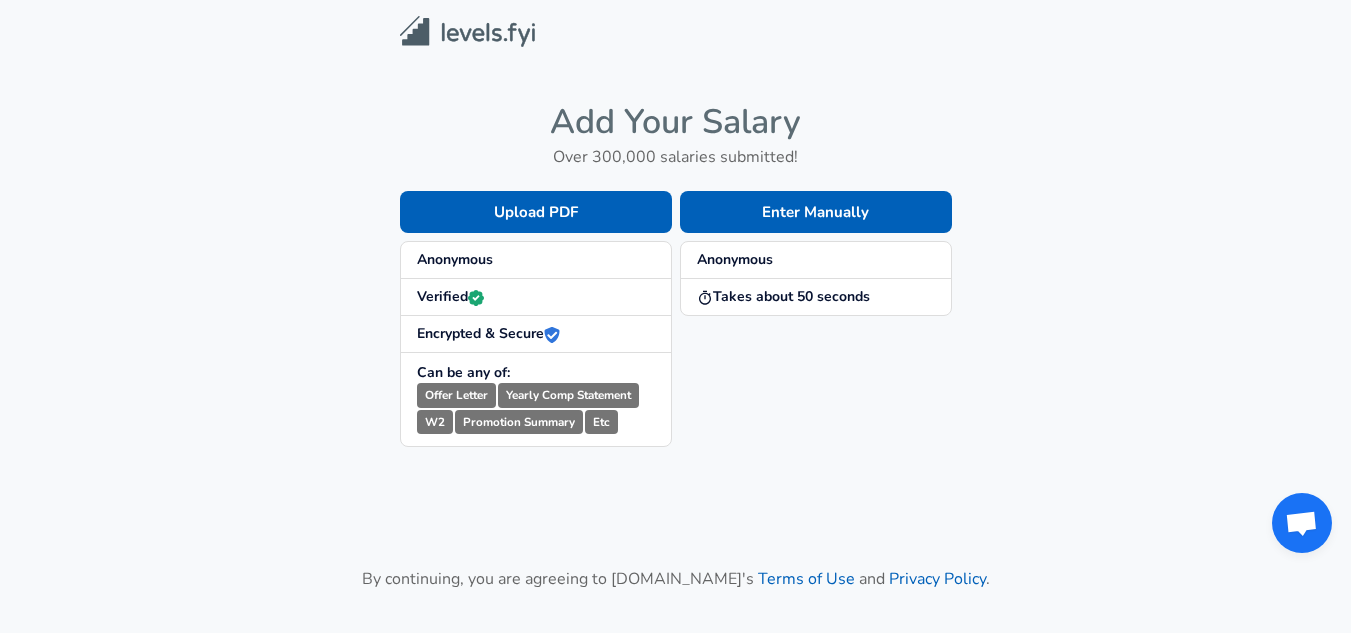scroll, scrollTop: 0, scrollLeft: 0, axis: both 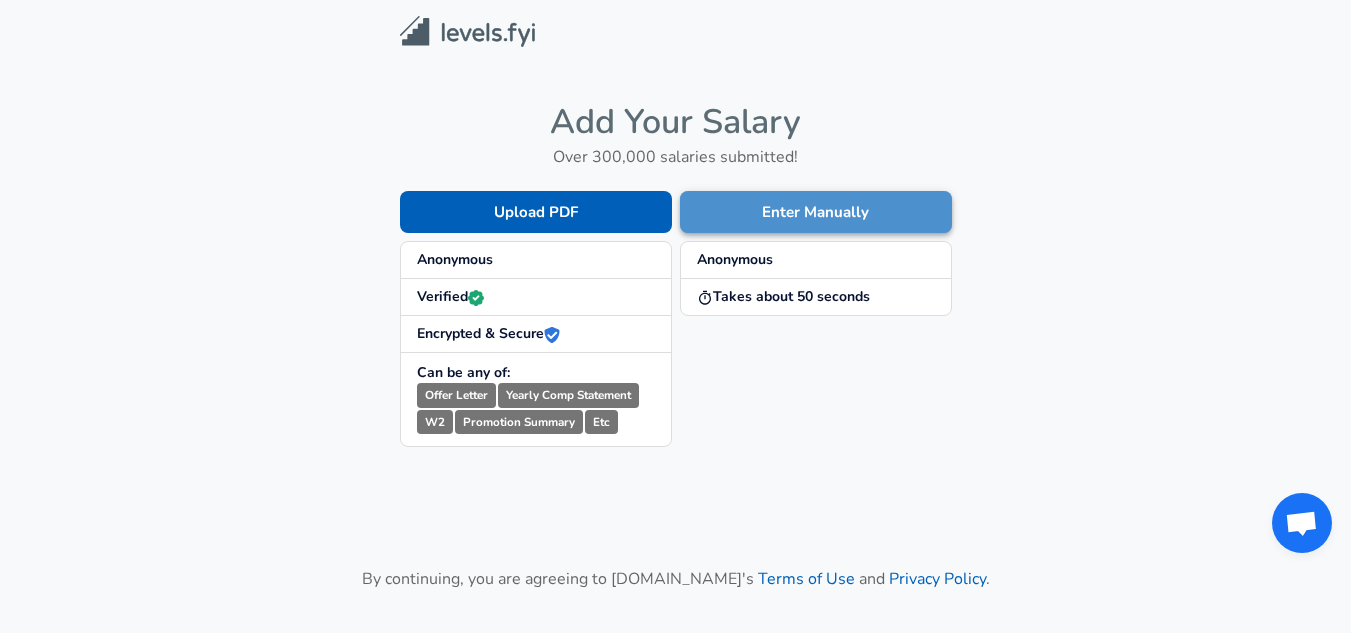 click on "Enter Manually" at bounding box center [816, 212] 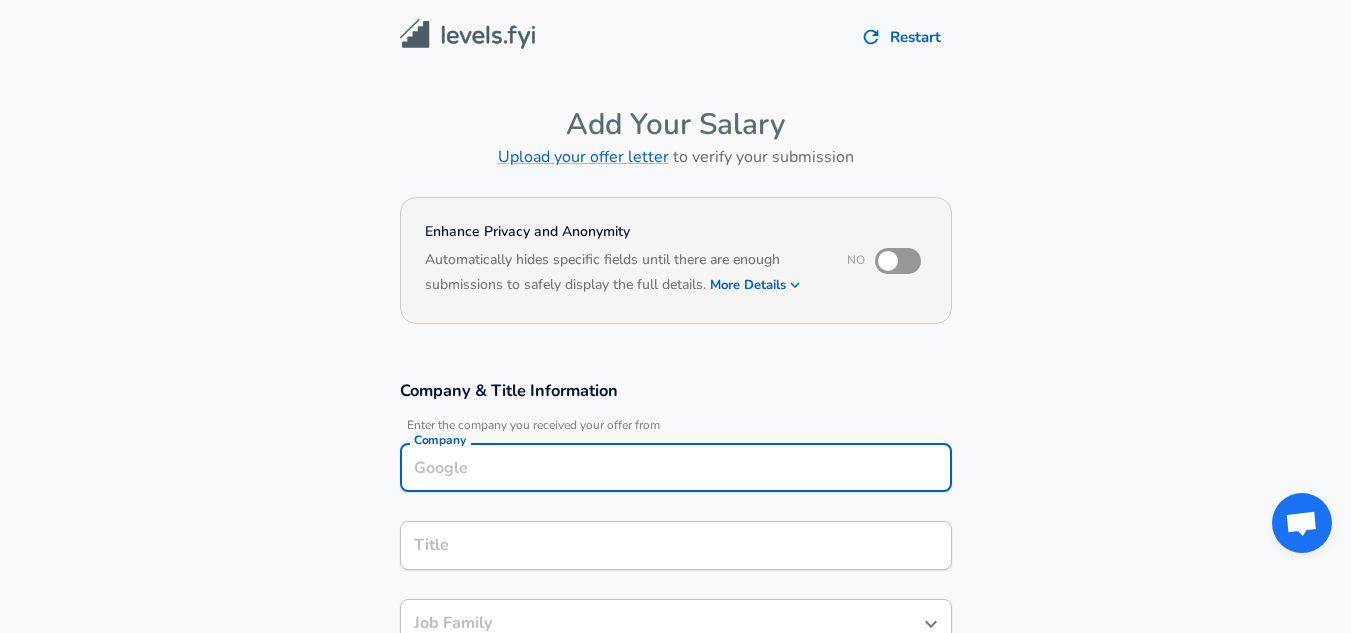 scroll, scrollTop: 20, scrollLeft: 0, axis: vertical 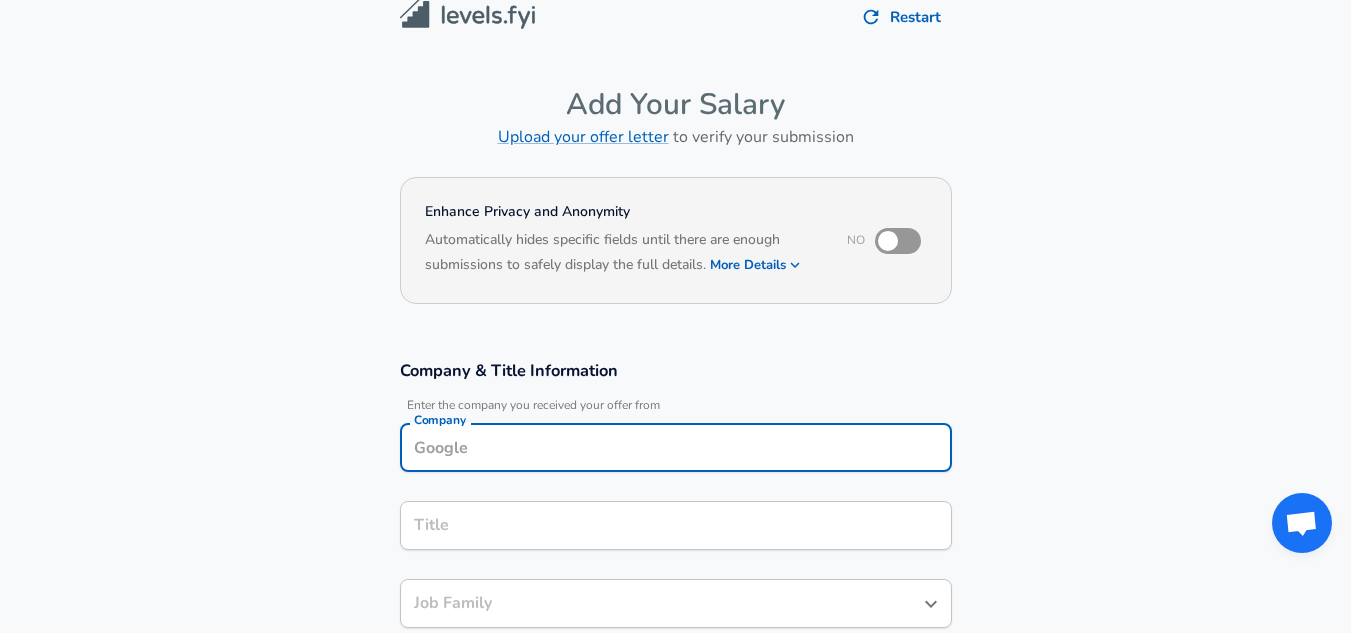 click on "Company" at bounding box center [676, 447] 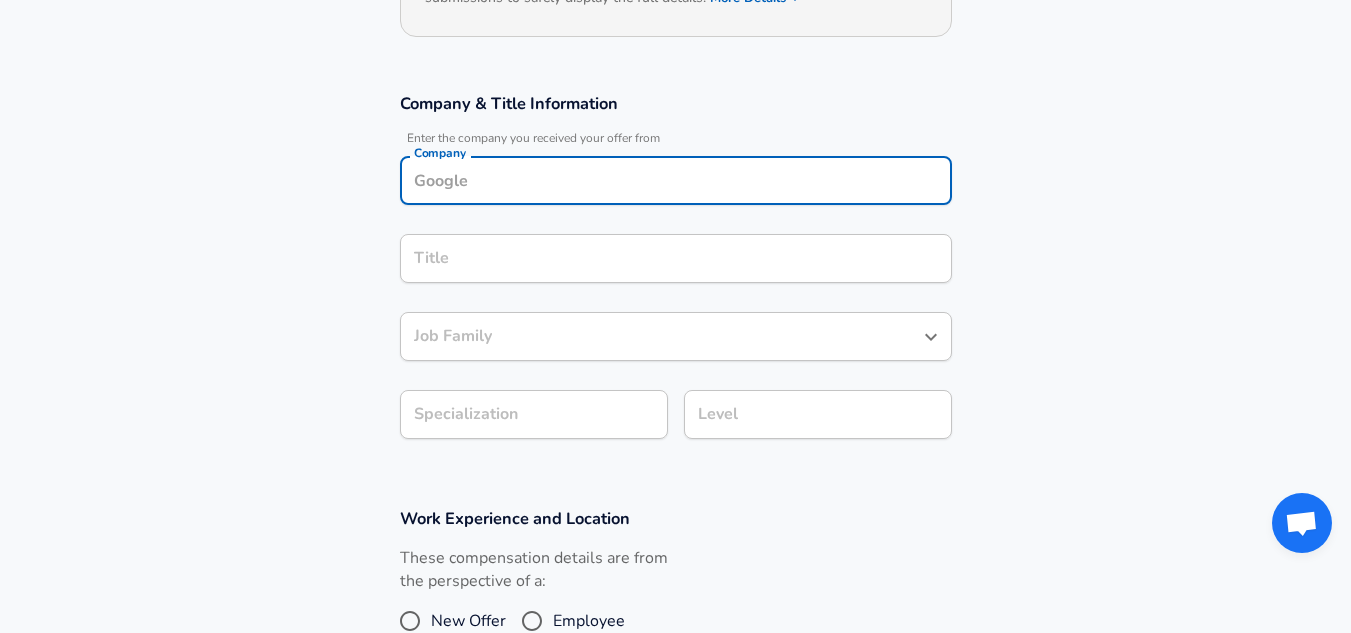 scroll, scrollTop: 159, scrollLeft: 0, axis: vertical 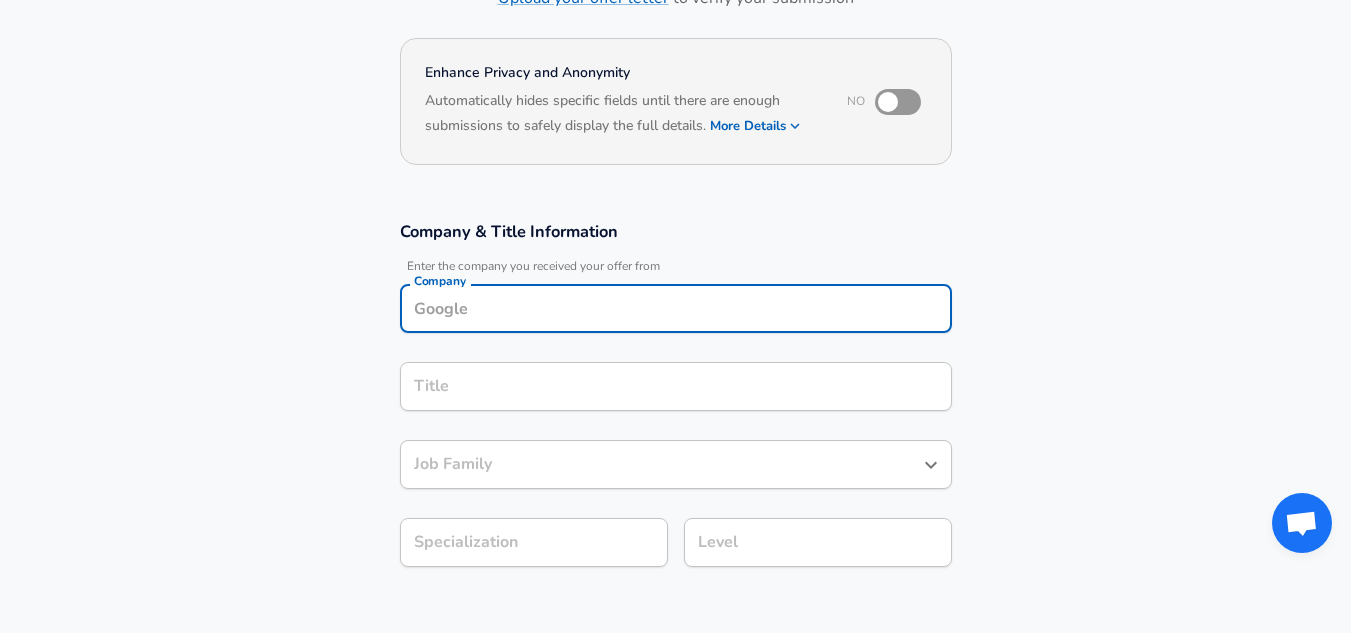 click on "Title Title" at bounding box center [676, 385] 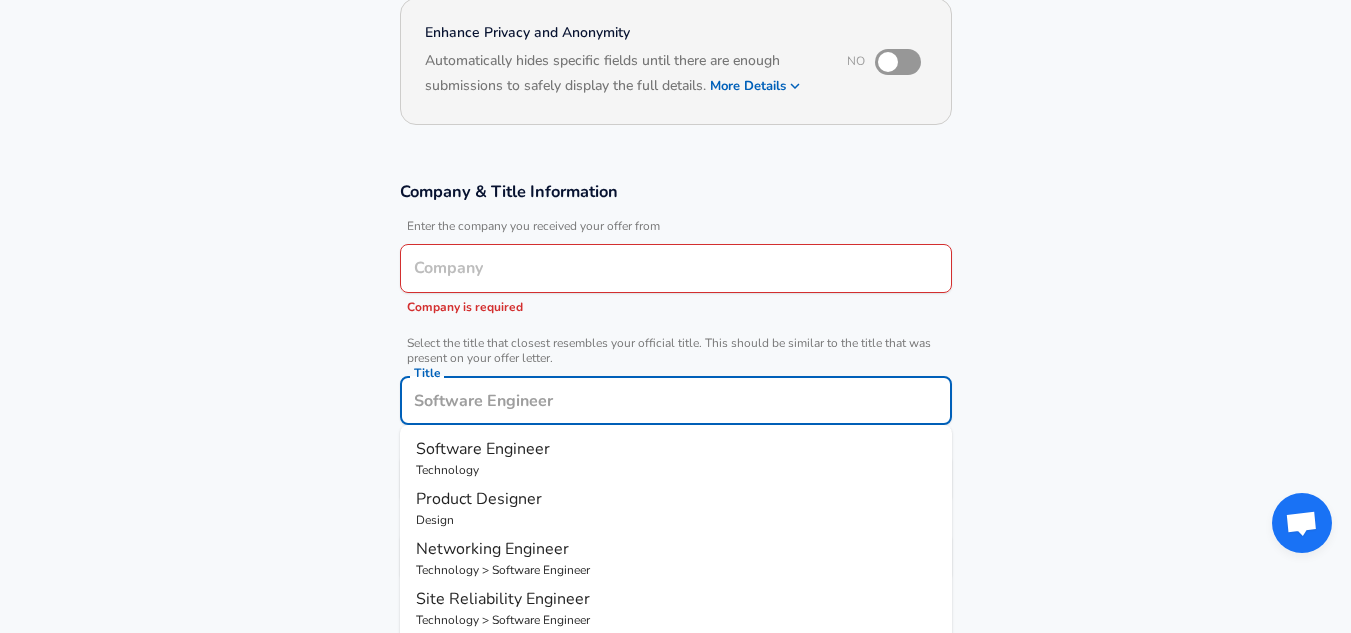 click on "Title" at bounding box center [676, 400] 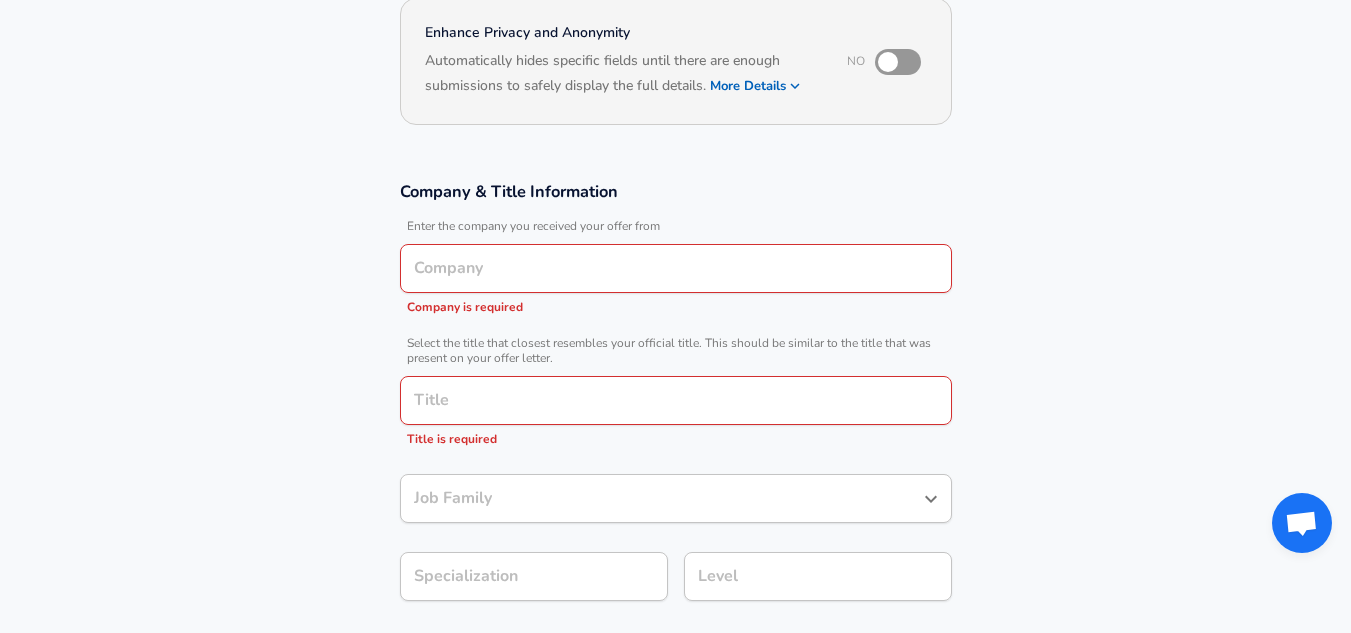 click on "Company & Title Information   Enter the company you received your offer from Company Company Company is required   Select the title that closest resembles your official title. This should be similar to the title that was present on your offer letter. Title Title Title is required Job Family Job Family Specialization Specialization Level Level" at bounding box center [675, 401] 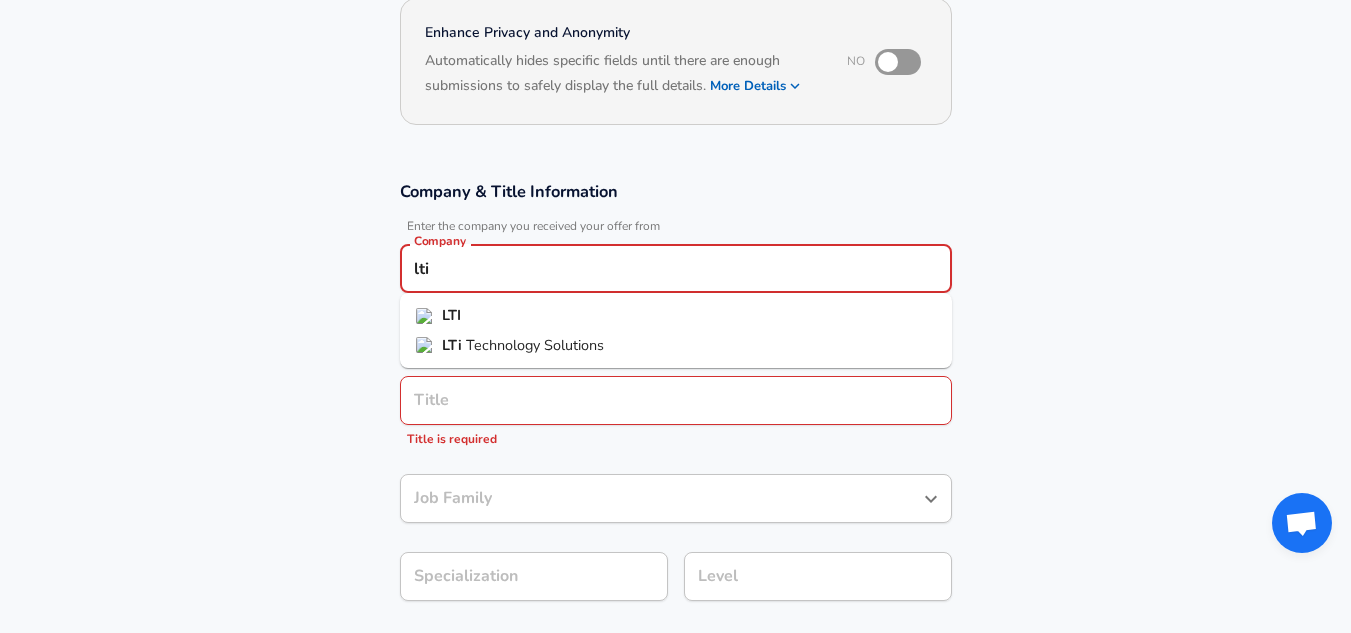 type on "lti" 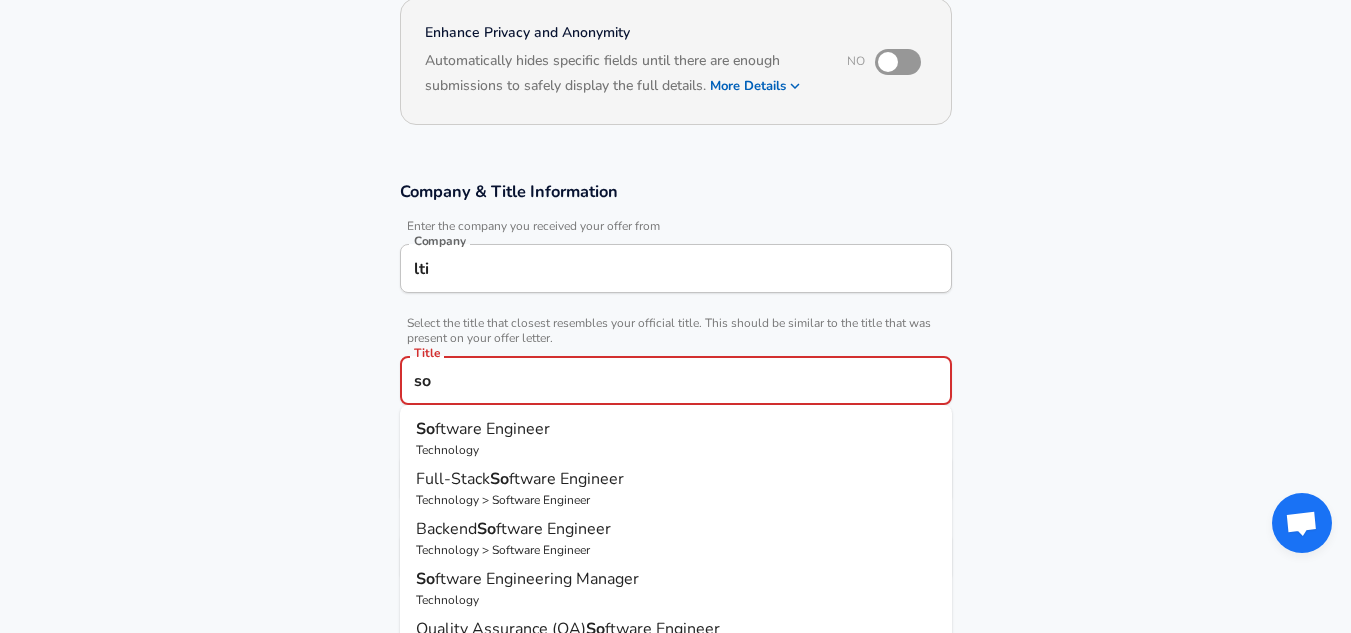 type on "s" 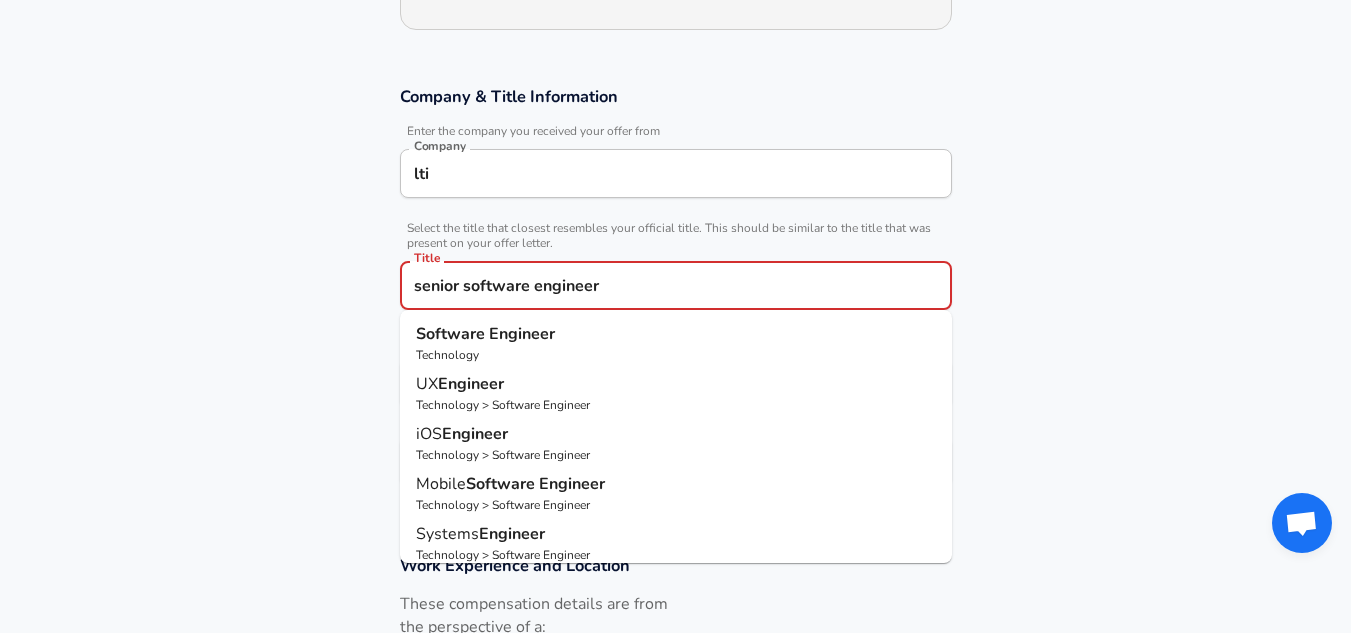 scroll, scrollTop: 297, scrollLeft: 0, axis: vertical 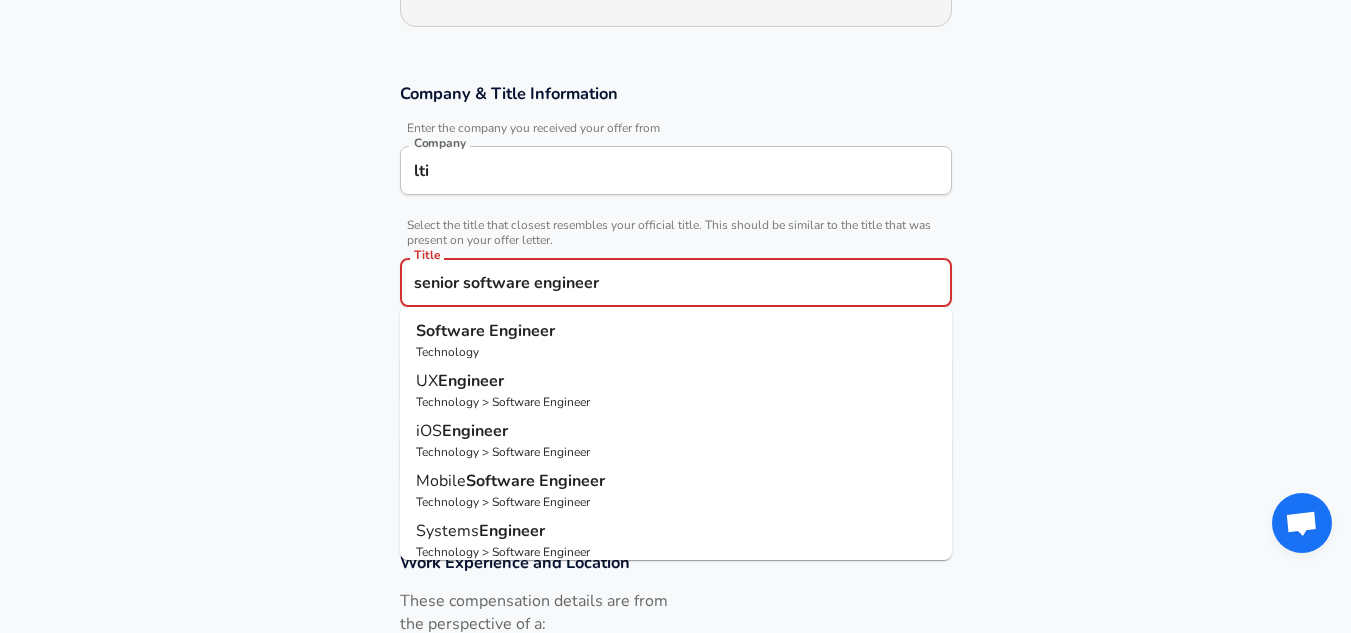 click on "Technology" at bounding box center [676, 352] 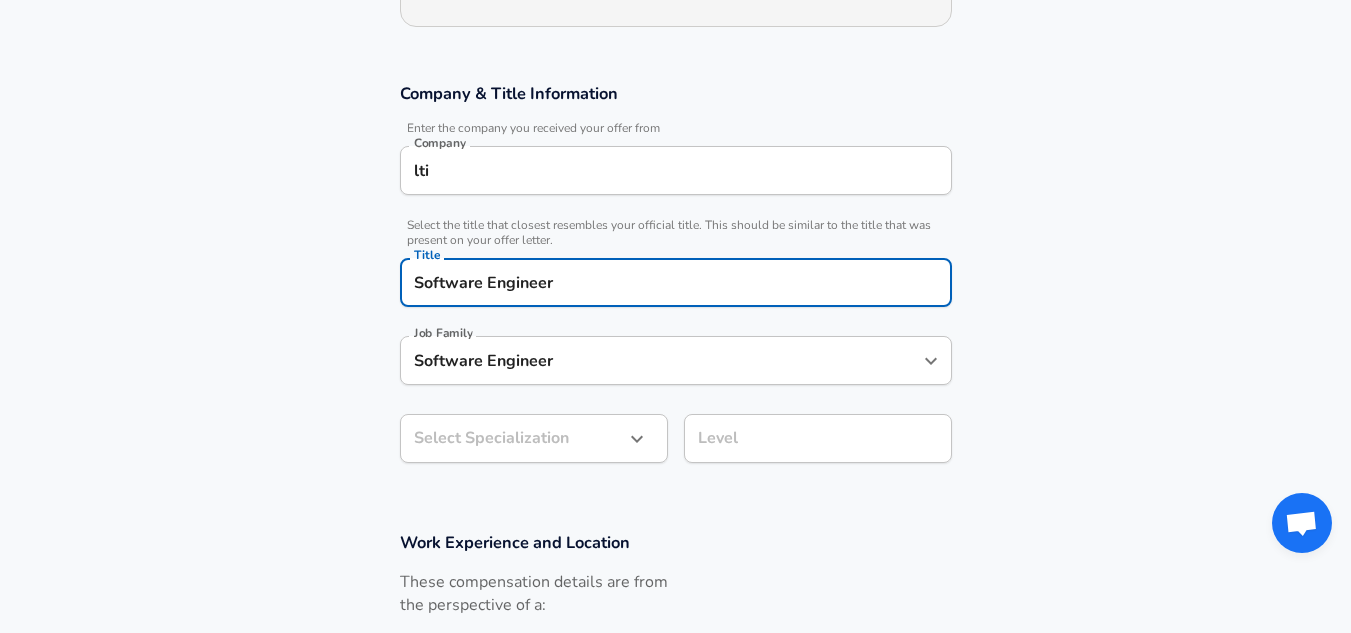 click on "Software Engineer" at bounding box center (661, 360) 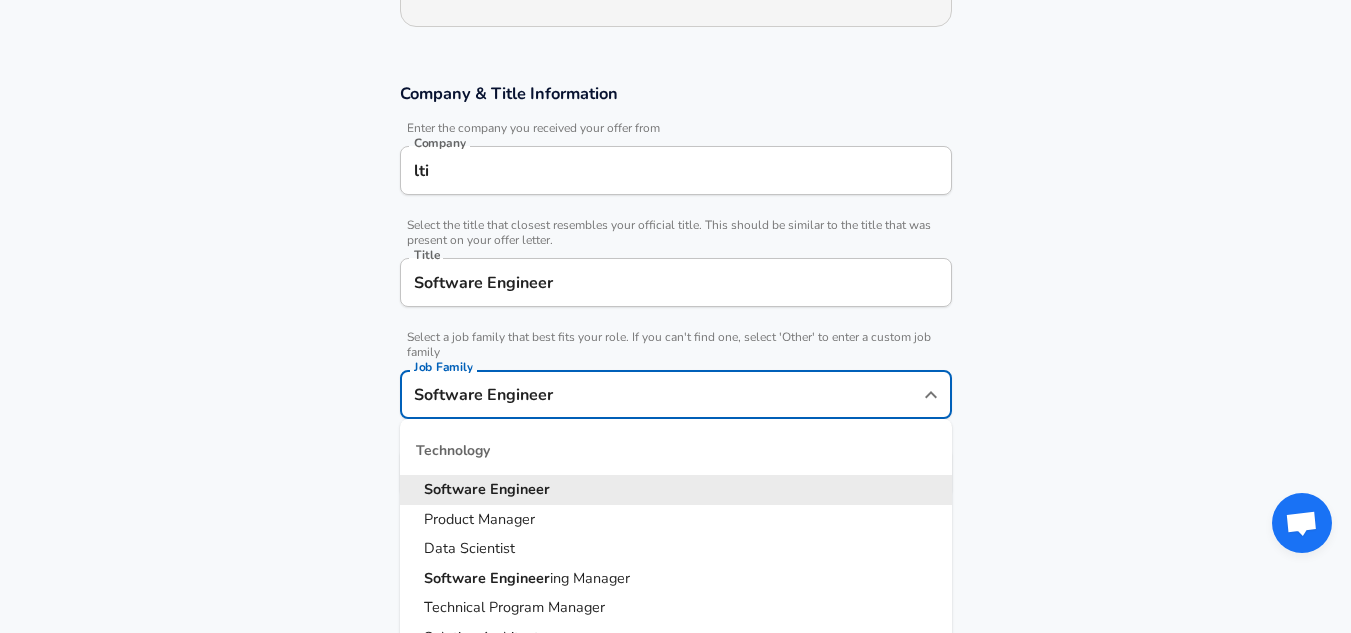 scroll, scrollTop: 337, scrollLeft: 0, axis: vertical 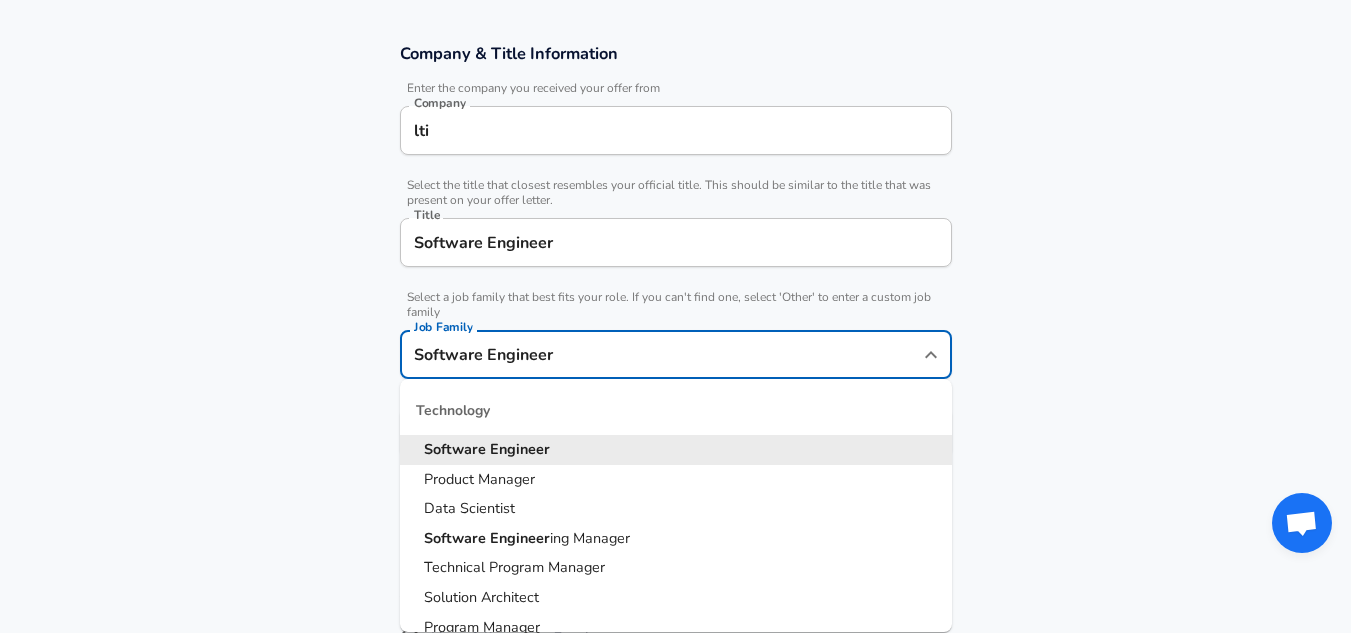 click on "Software Engineer" at bounding box center (661, 354) 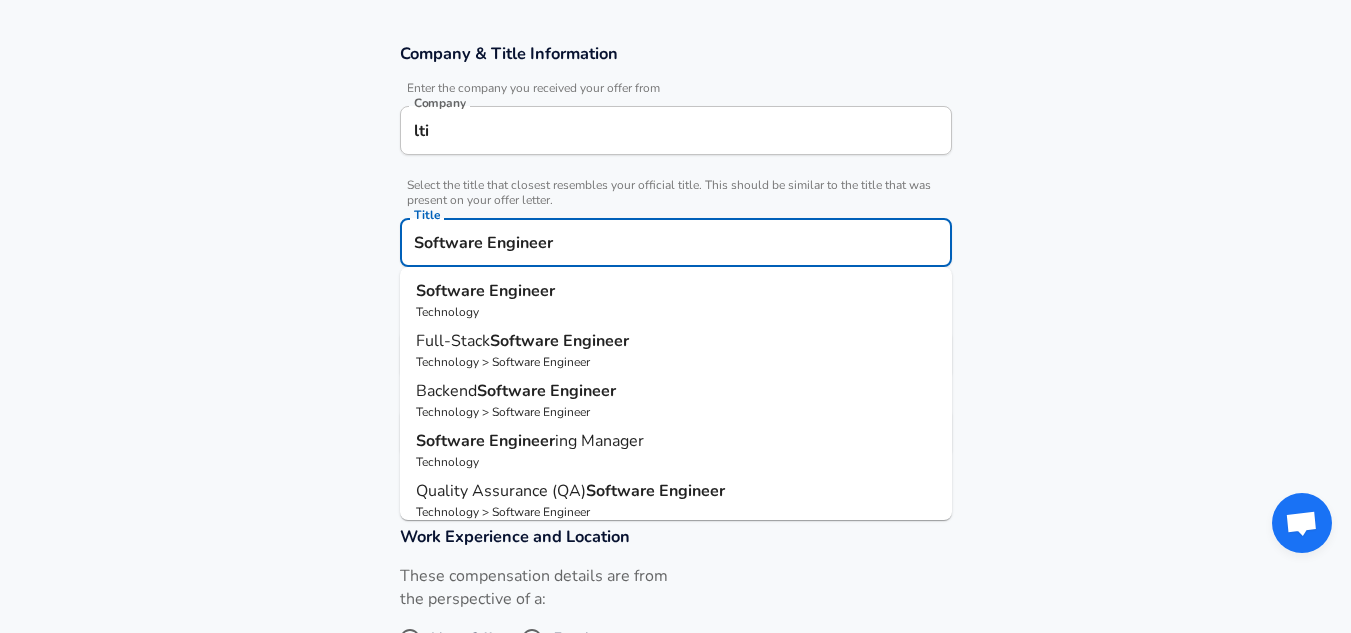 click on "Software Engineer Title" at bounding box center (676, 242) 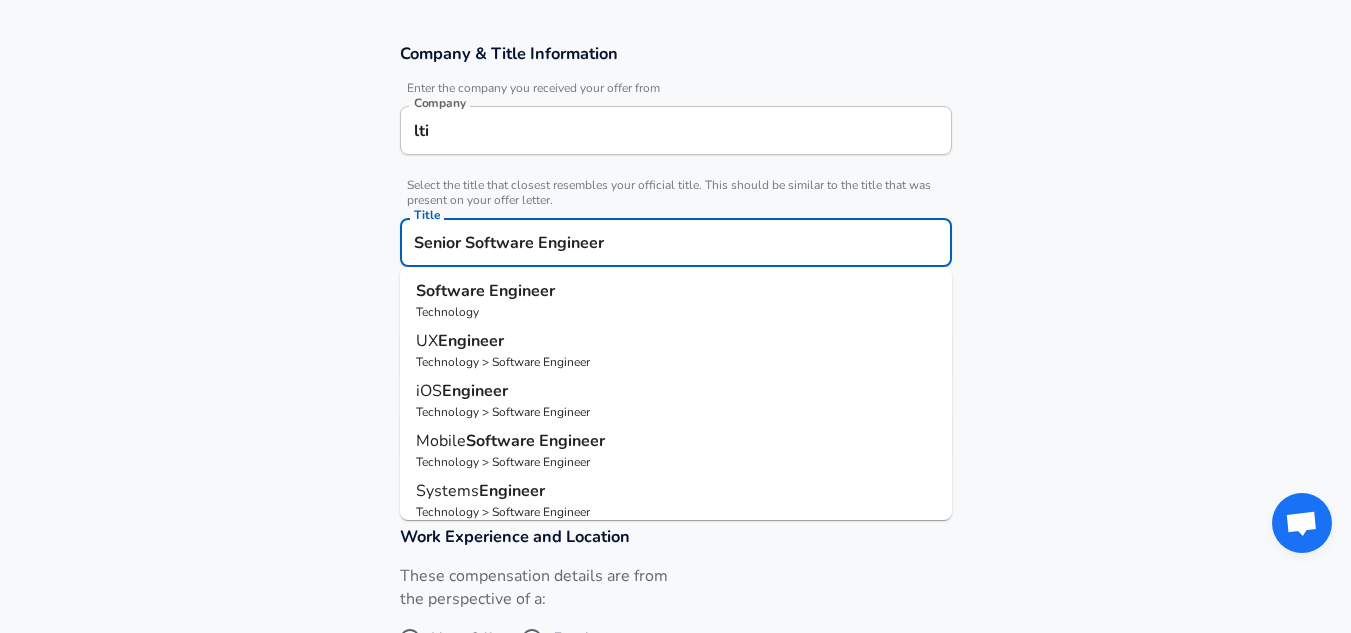 type on "Senior Software Engineer" 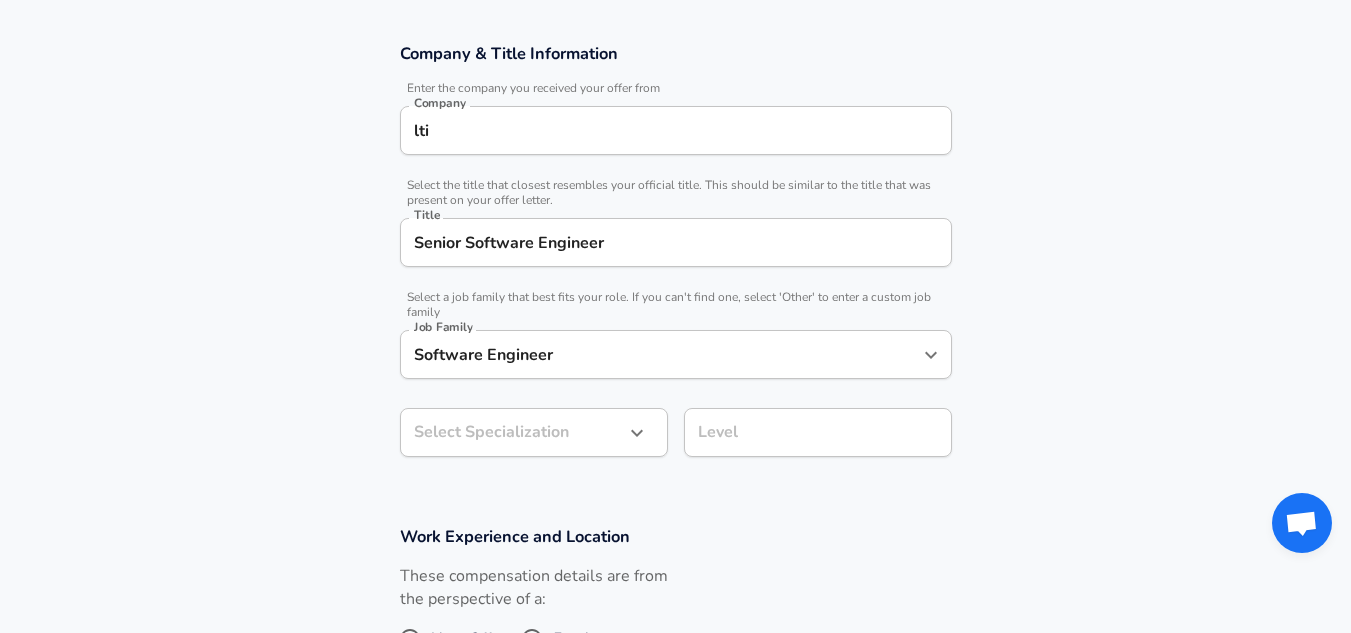 scroll, scrollTop: 444, scrollLeft: 0, axis: vertical 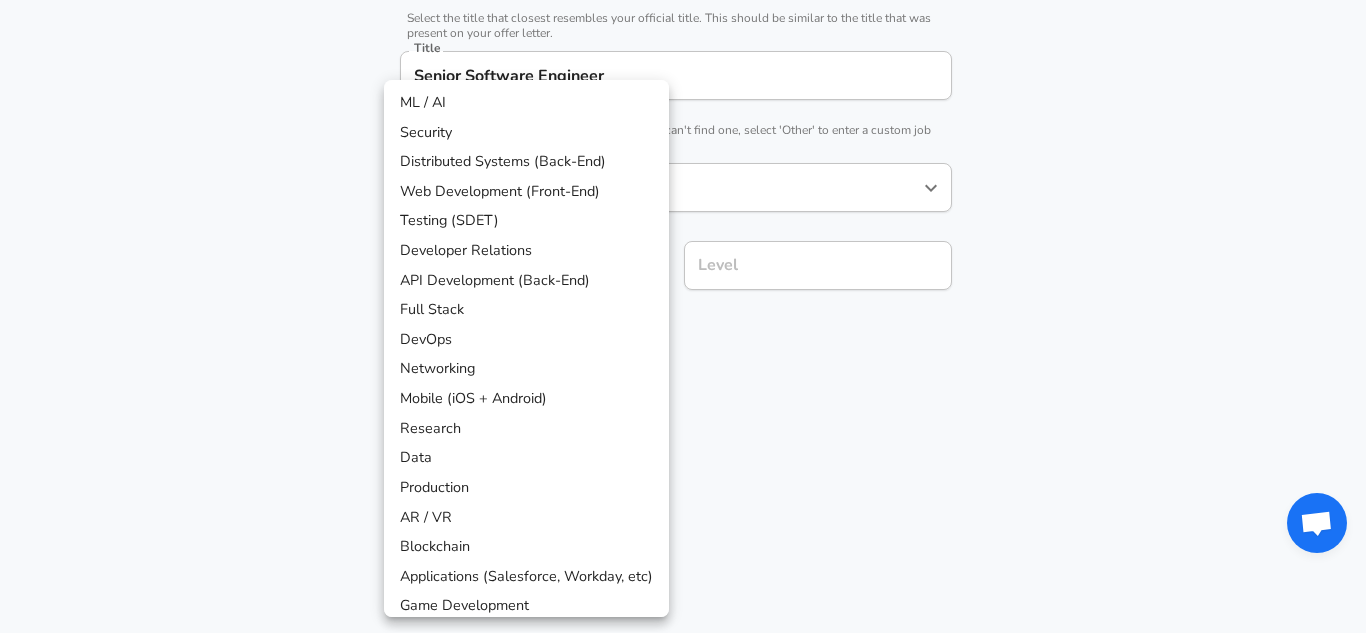 click on "Restart Add Your Salary Upload your offer letter   to verify your submission Enhance Privacy and Anonymity No Automatically hides specific fields until there are enough submissions to safely display the full details.   More Details Based on your submission and the data points that we have already collected, we will automatically hide and anonymize specific fields if there aren't enough data points to remain sufficiently anonymous. Company & Title Information   Enter the company you received your offer from Company lti Company   Select the title that closest resembles your official title. This should be similar to the title that was present on your offer letter. Title Senior Software Engineer Title   Select a job family that best fits your role. If you can't find one, select 'Other' to enter a custom job family Job Family Software Engineer Job Family   Select a Specialization that best fits your role. If you can't find one, select 'Other' to enter a custom specialization Select Specialization ​ Level Level" at bounding box center (683, -188) 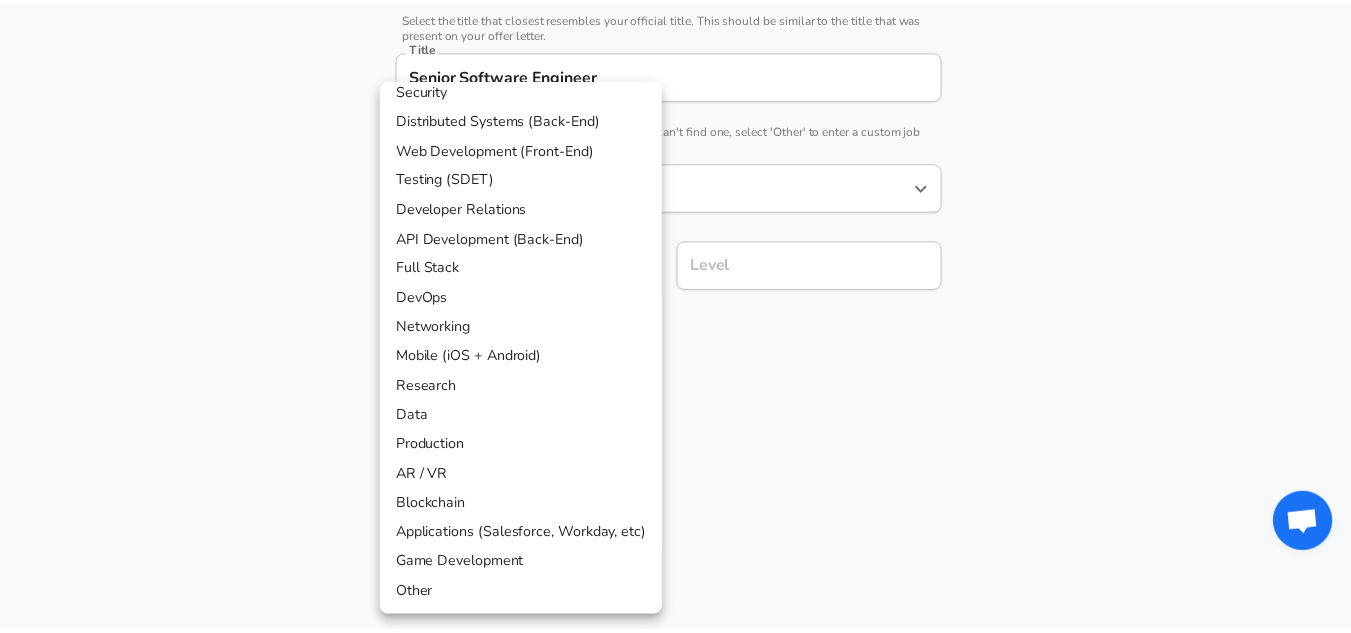 scroll, scrollTop: 0, scrollLeft: 0, axis: both 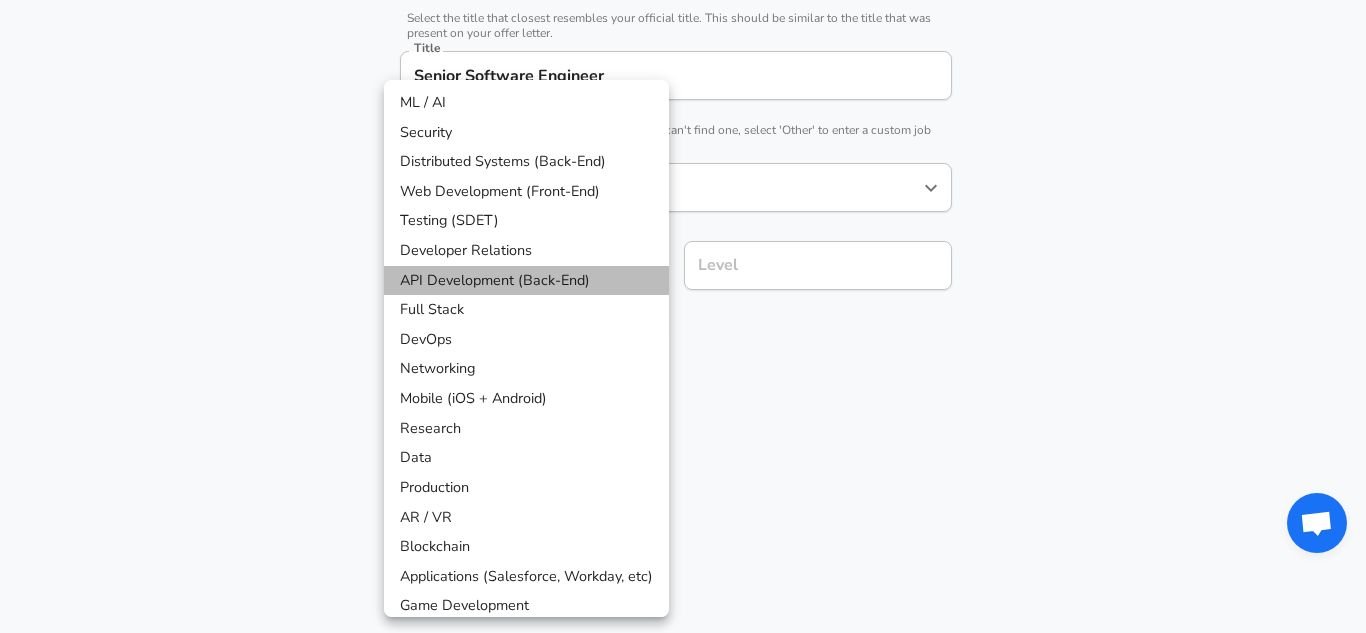 click on "API Development (Back-End)" at bounding box center [526, 281] 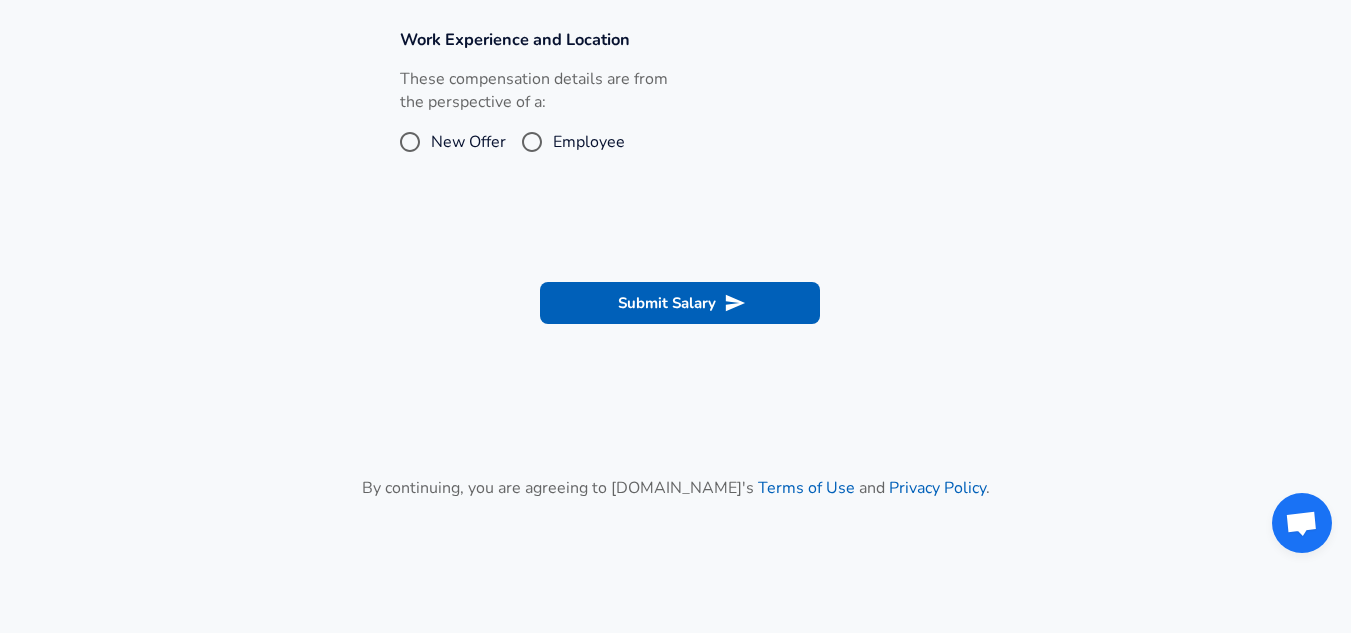 scroll, scrollTop: 889, scrollLeft: 0, axis: vertical 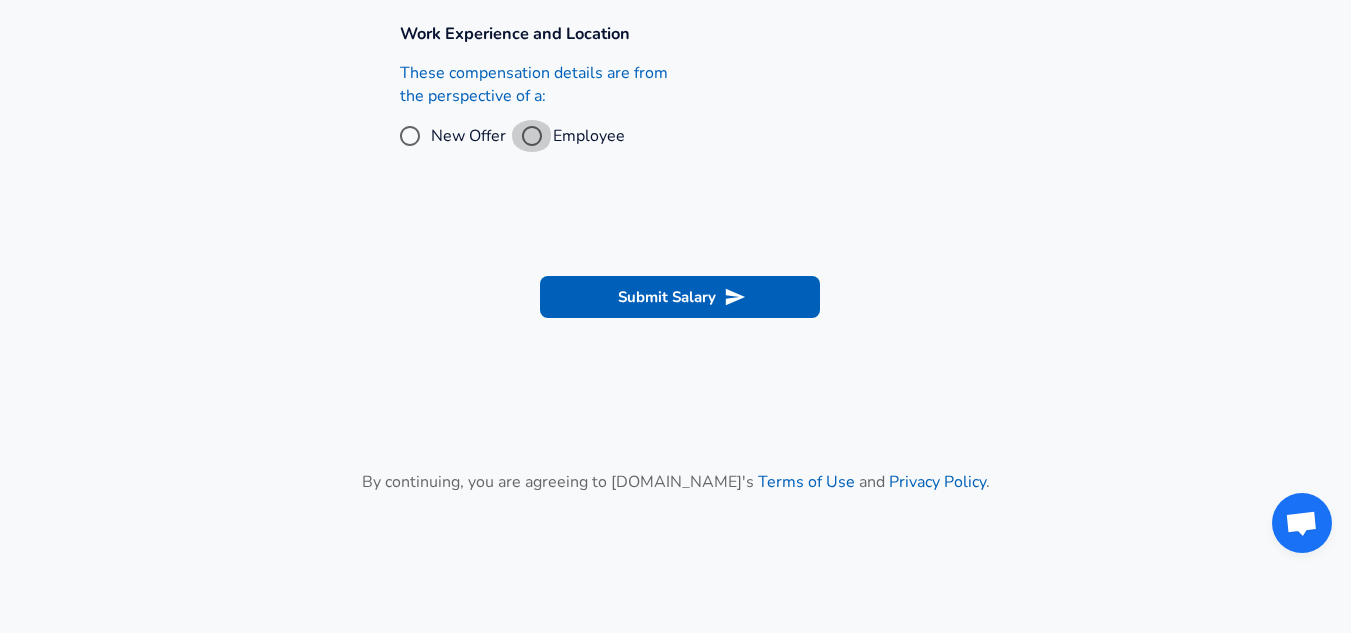 click on "Employee" at bounding box center (532, 136) 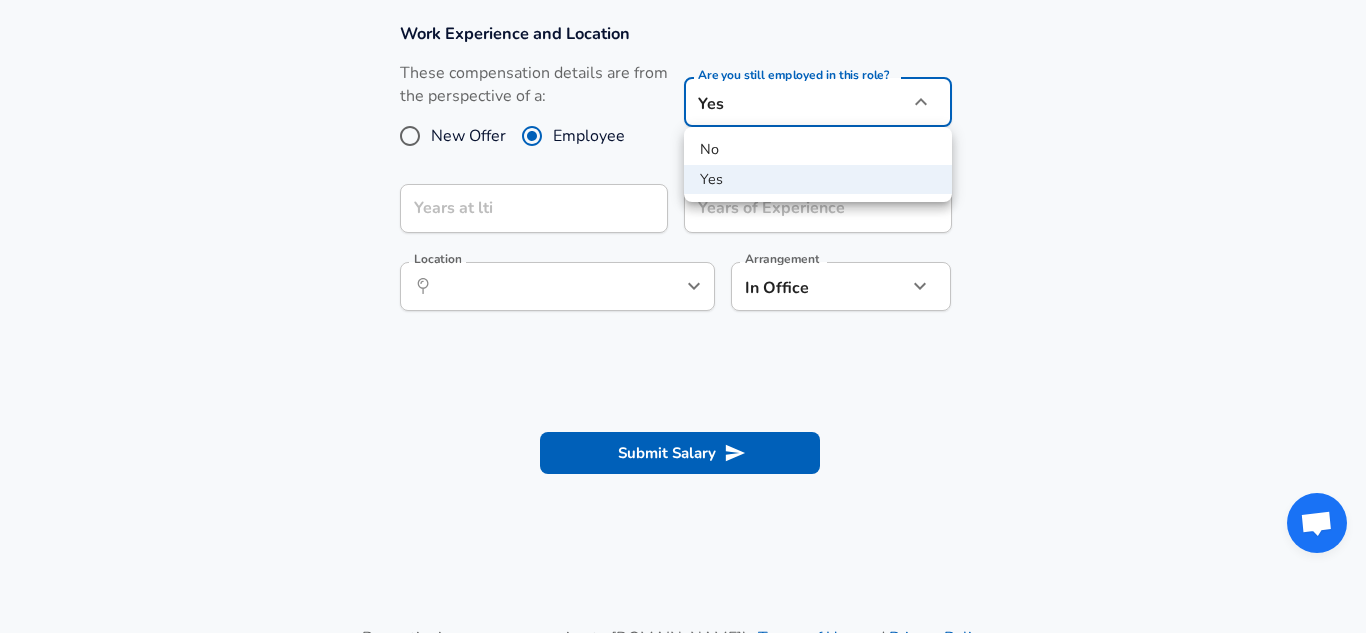 click on "Restart Add Your Salary Upload your offer letter   to verify your submission Enhance Privacy and Anonymity No Automatically hides specific fields until there are enough submissions to safely display the full details.   More Details Based on your submission and the data points that we have already collected, we will automatically hide and anonymize specific fields if there aren't enough data points to remain sufficiently anonymous. Company & Title Information   Enter the company you received your offer from Company lti Company   Select the title that closest resembles your official title. This should be similar to the title that was present on your offer letter. Title Senior Software Engineer Title   Select a job family that best fits your role. If you can't find one, select 'Other' to enter a custom job family Job Family Software Engineer Job Family   Select a Specialization that best fits your role. If you can't find one, select 'Other' to enter a custom specialization Select Specialization Level Level Yes" at bounding box center [683, -573] 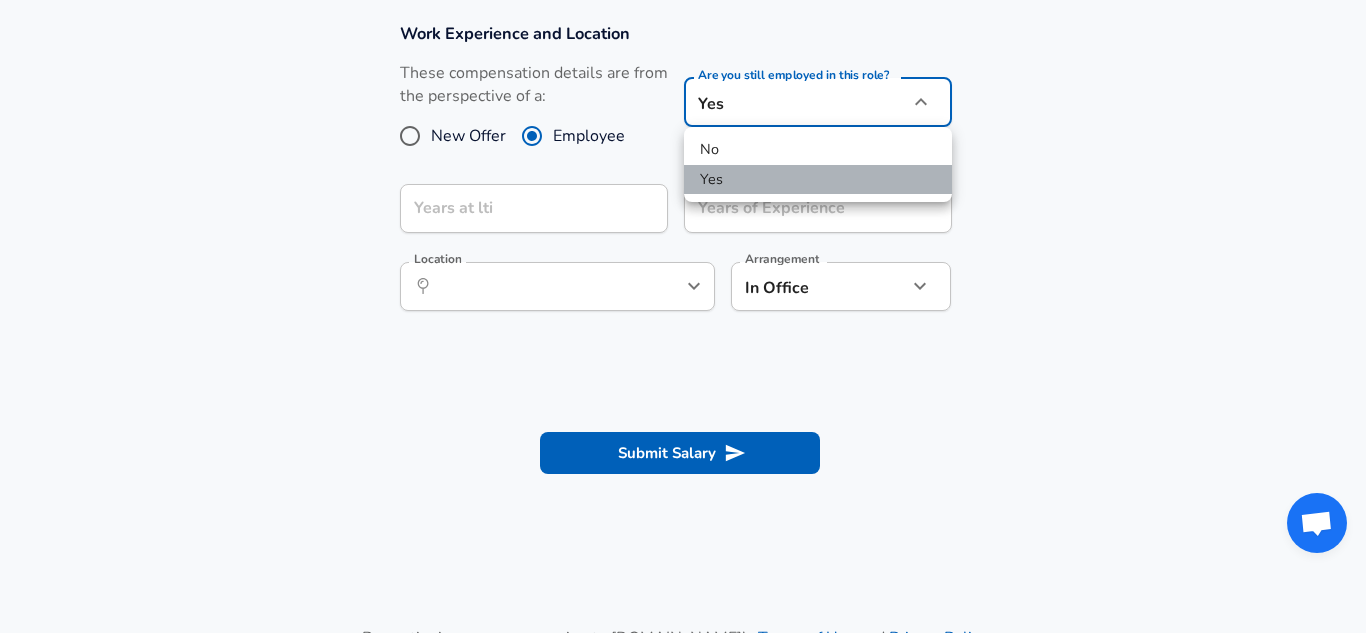 drag, startPoint x: 734, startPoint y: 185, endPoint x: 624, endPoint y: 210, distance: 112.805145 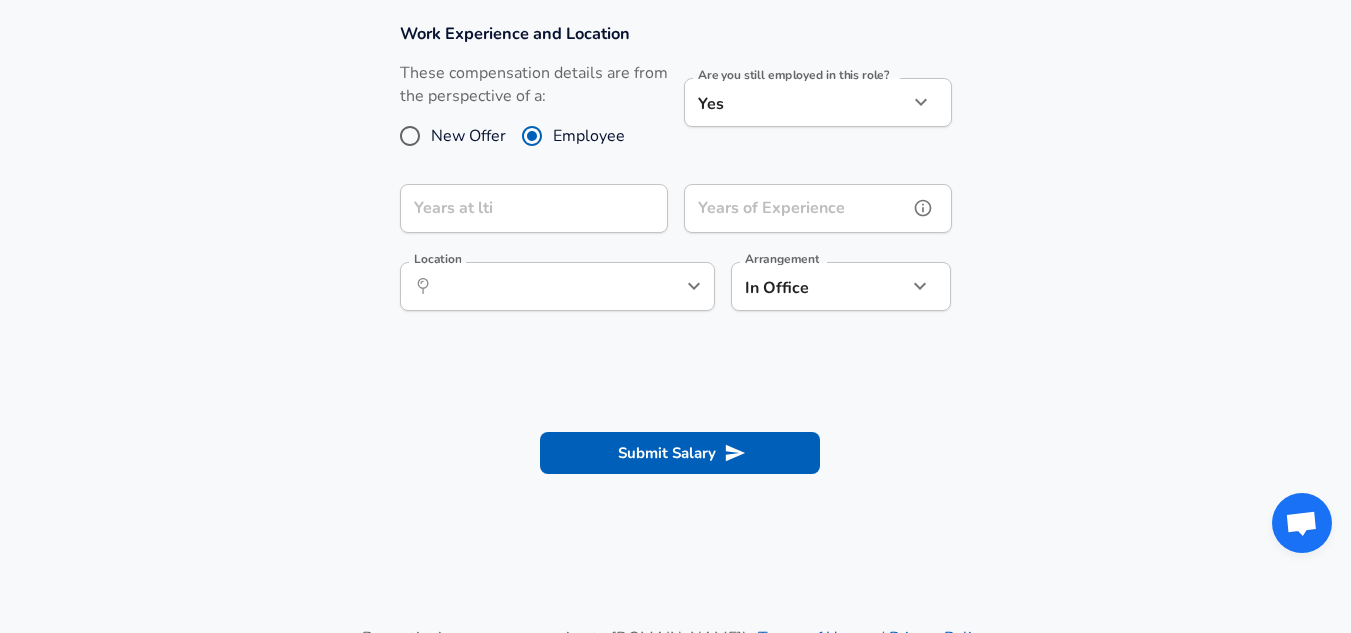 click on "Years of Experience" at bounding box center (796, 208) 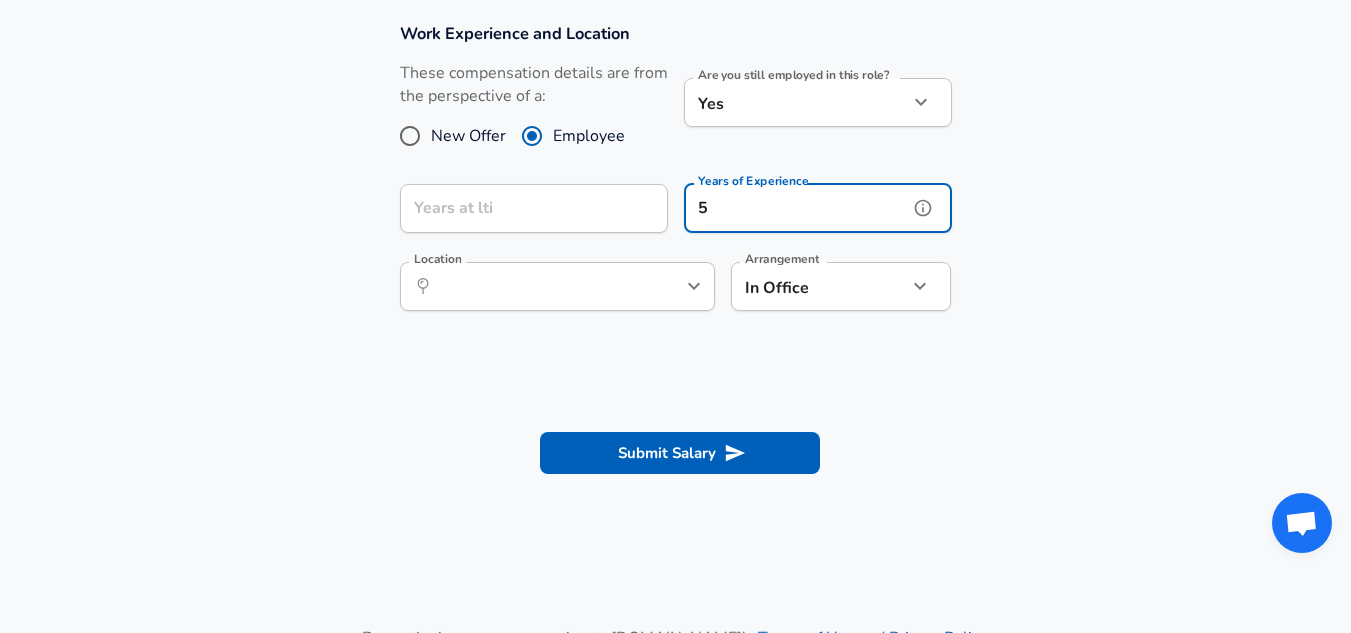 click at bounding box center (661, 286) 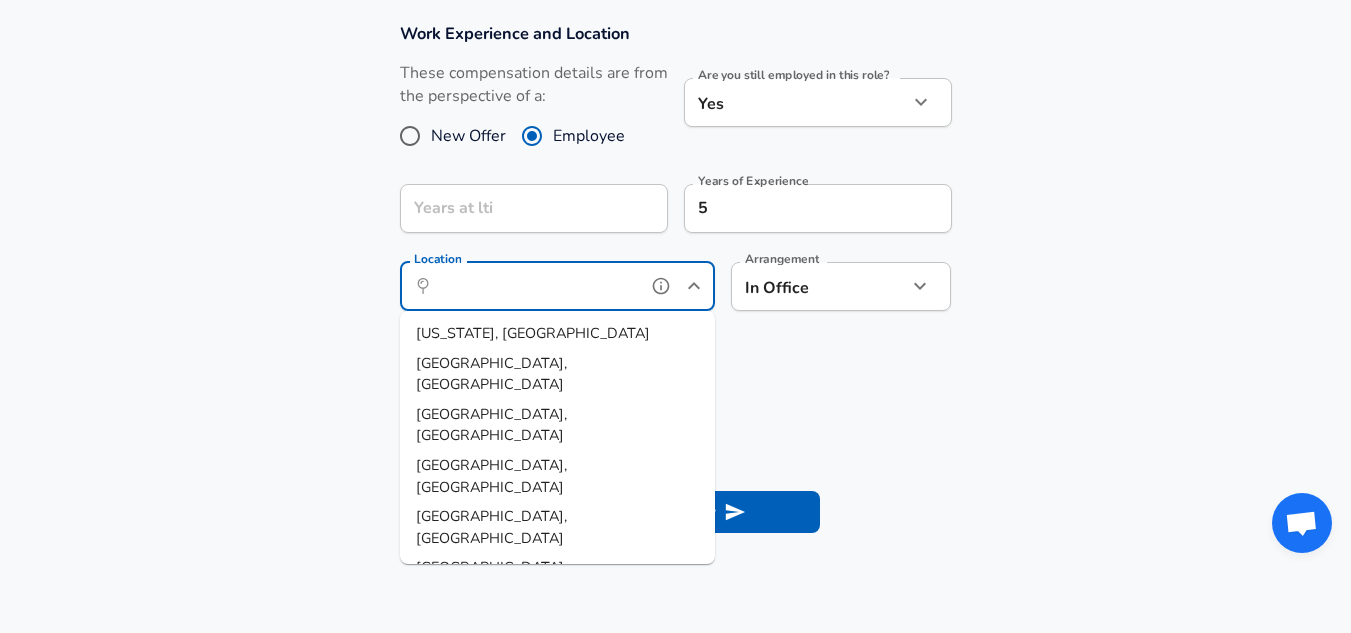click on "Location" at bounding box center (535, 286) 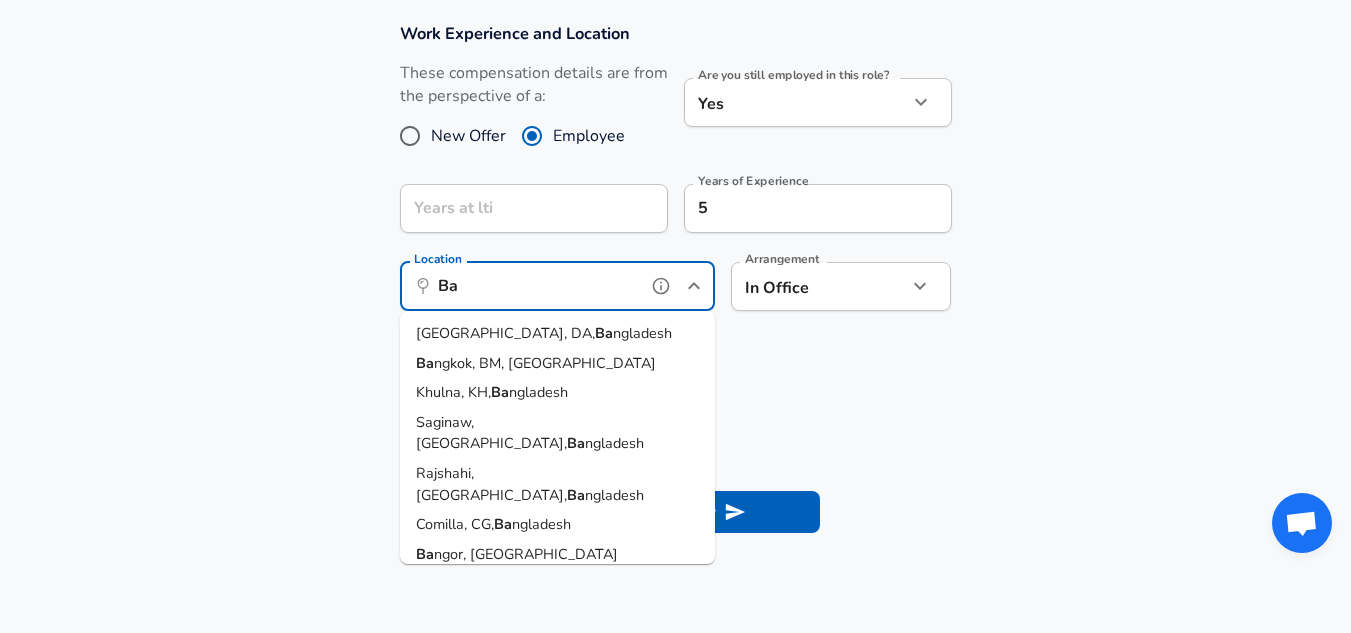 type on "B" 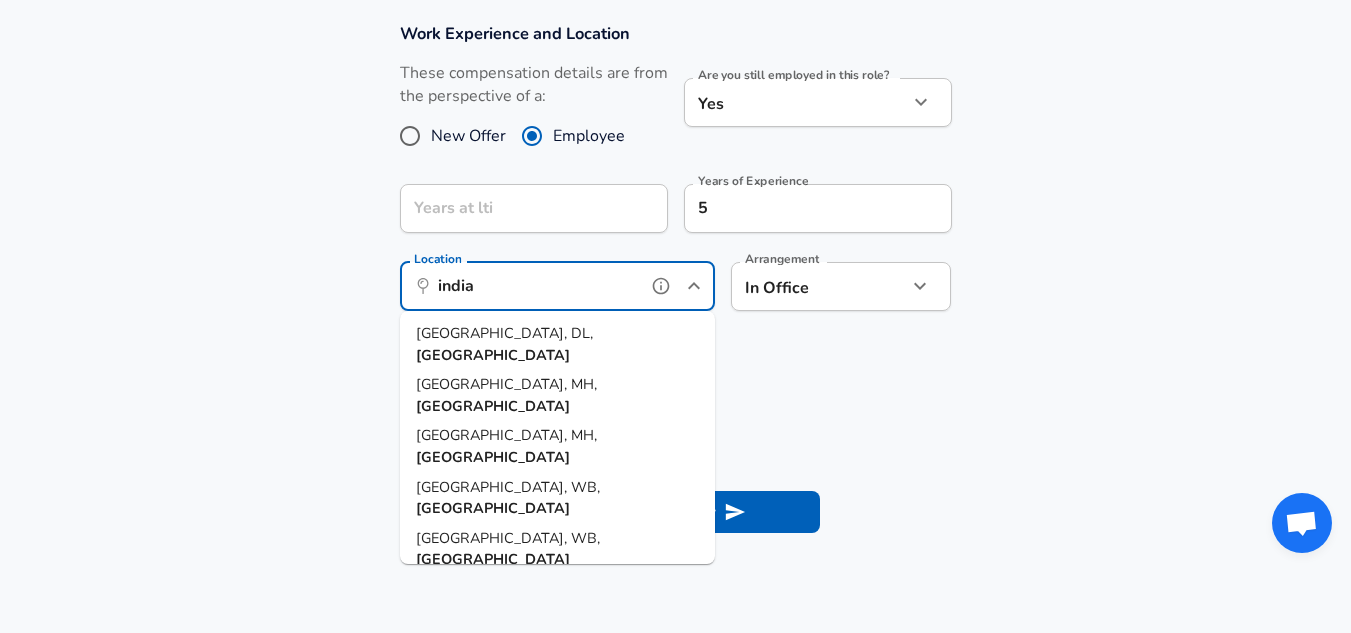 click on "[GEOGRAPHIC_DATA], [GEOGRAPHIC_DATA],  [GEOGRAPHIC_DATA]" at bounding box center [557, 590] 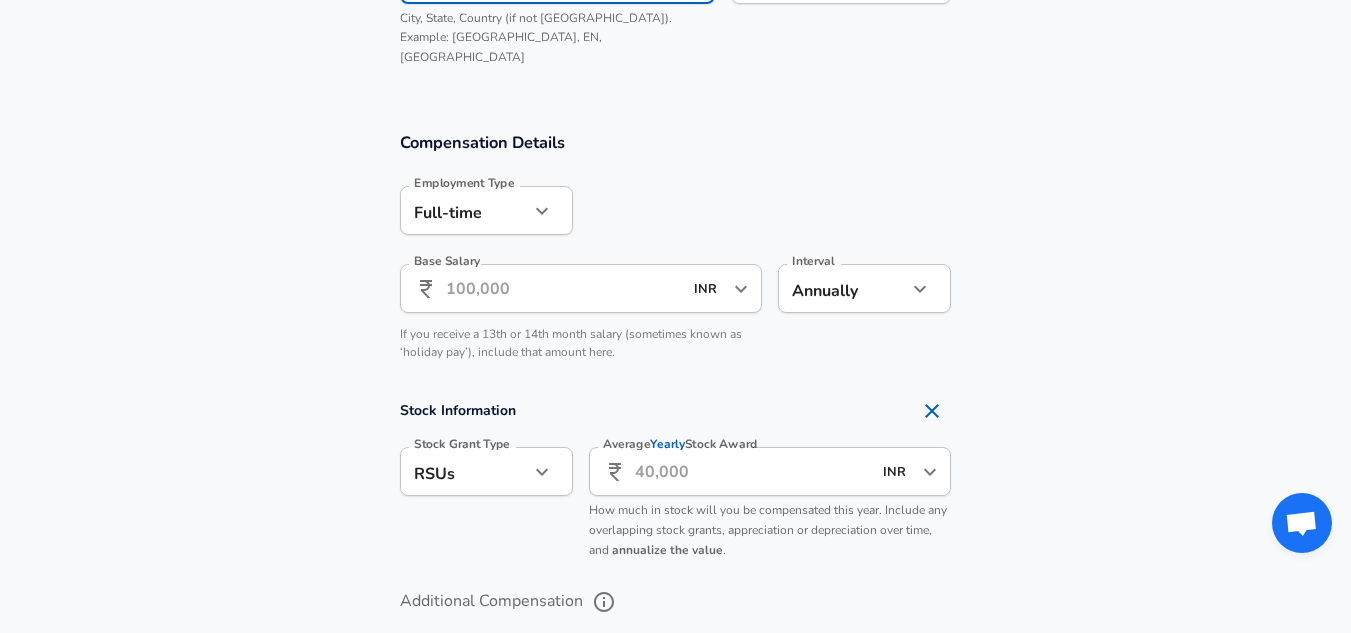 scroll, scrollTop: 1243, scrollLeft: 0, axis: vertical 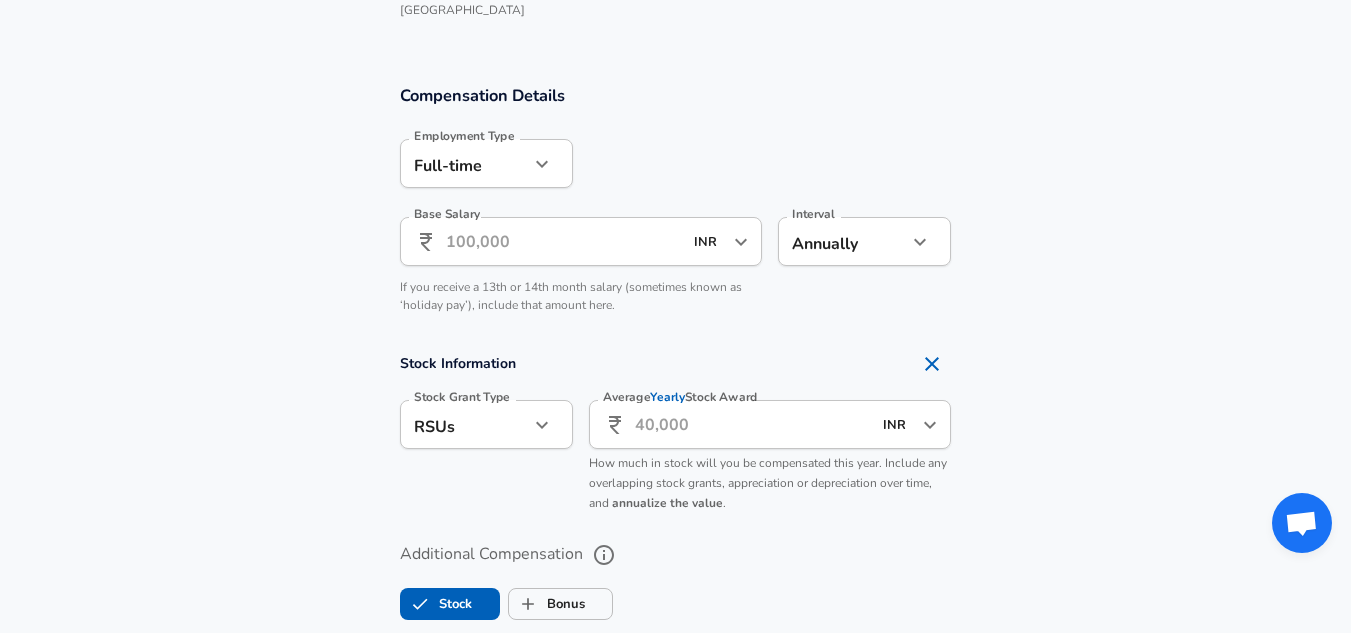 type on "[GEOGRAPHIC_DATA], [GEOGRAPHIC_DATA], [GEOGRAPHIC_DATA]" 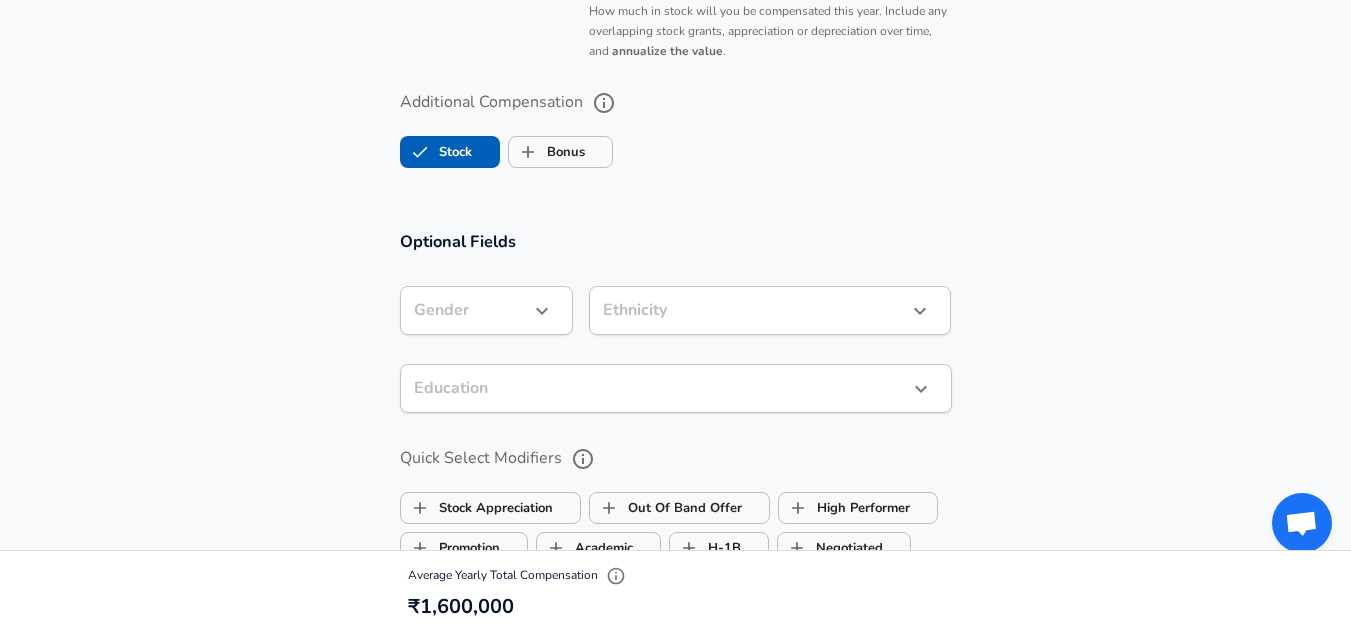 scroll, scrollTop: 1689, scrollLeft: 0, axis: vertical 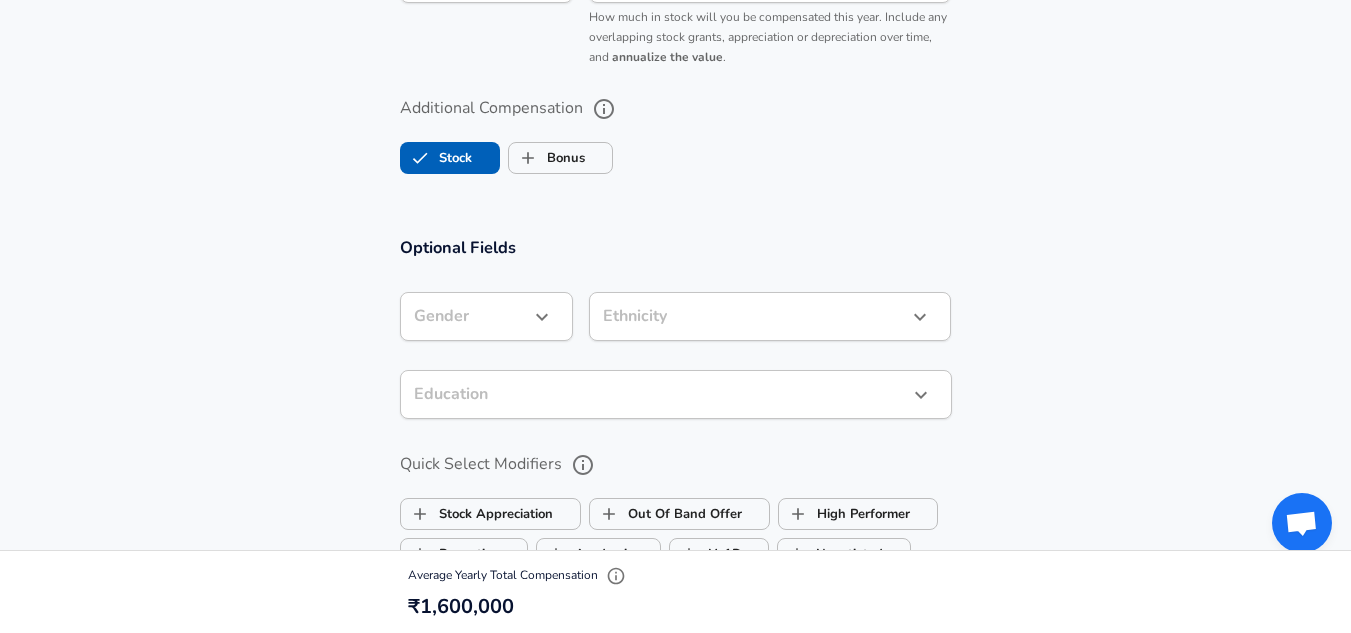 type on "16,00,000" 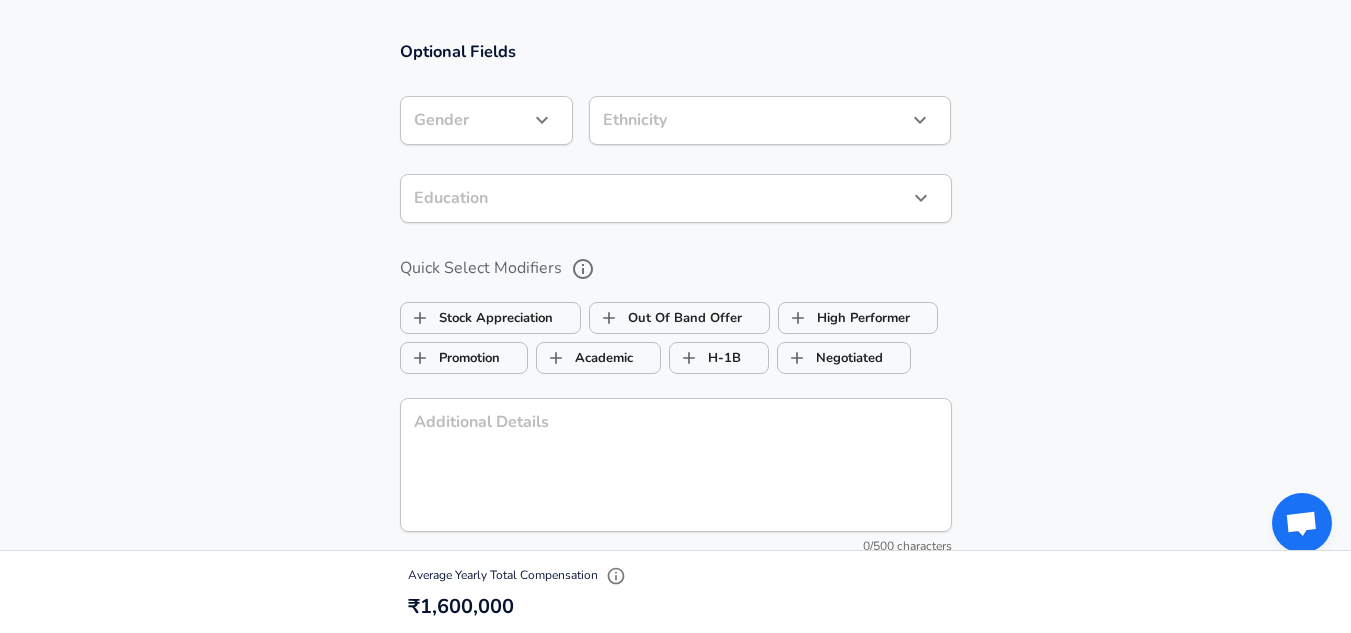 scroll, scrollTop: 1493, scrollLeft: 0, axis: vertical 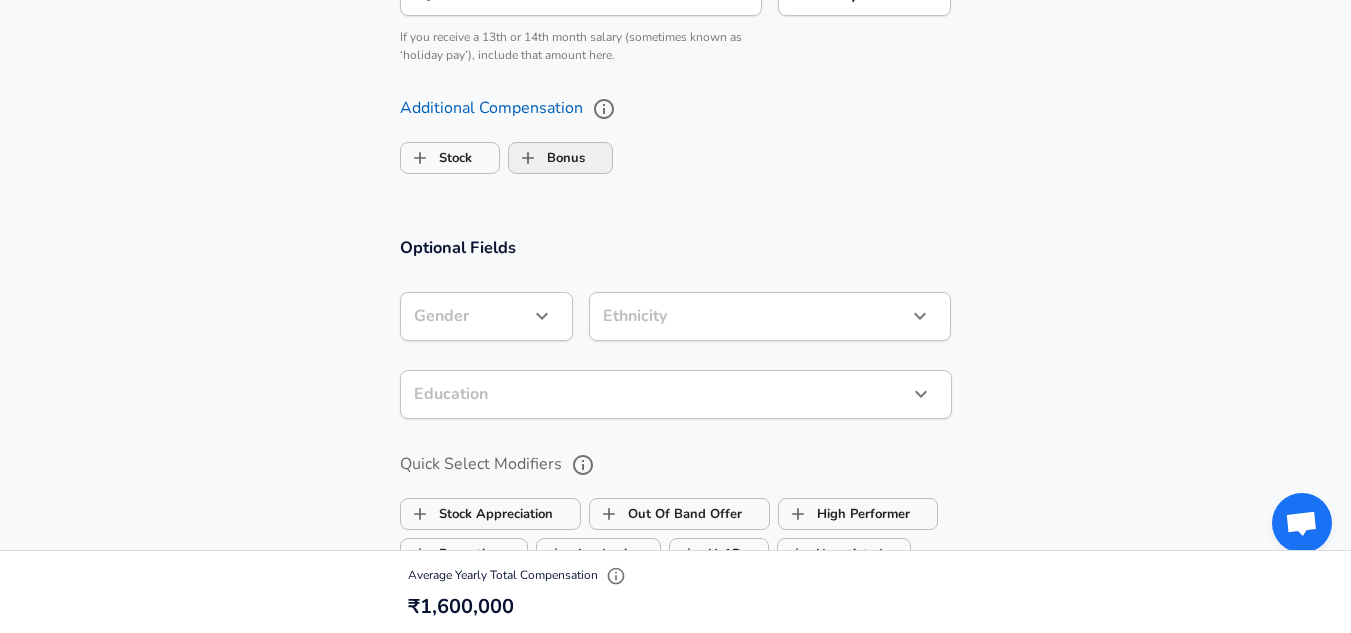 checkbox on "false" 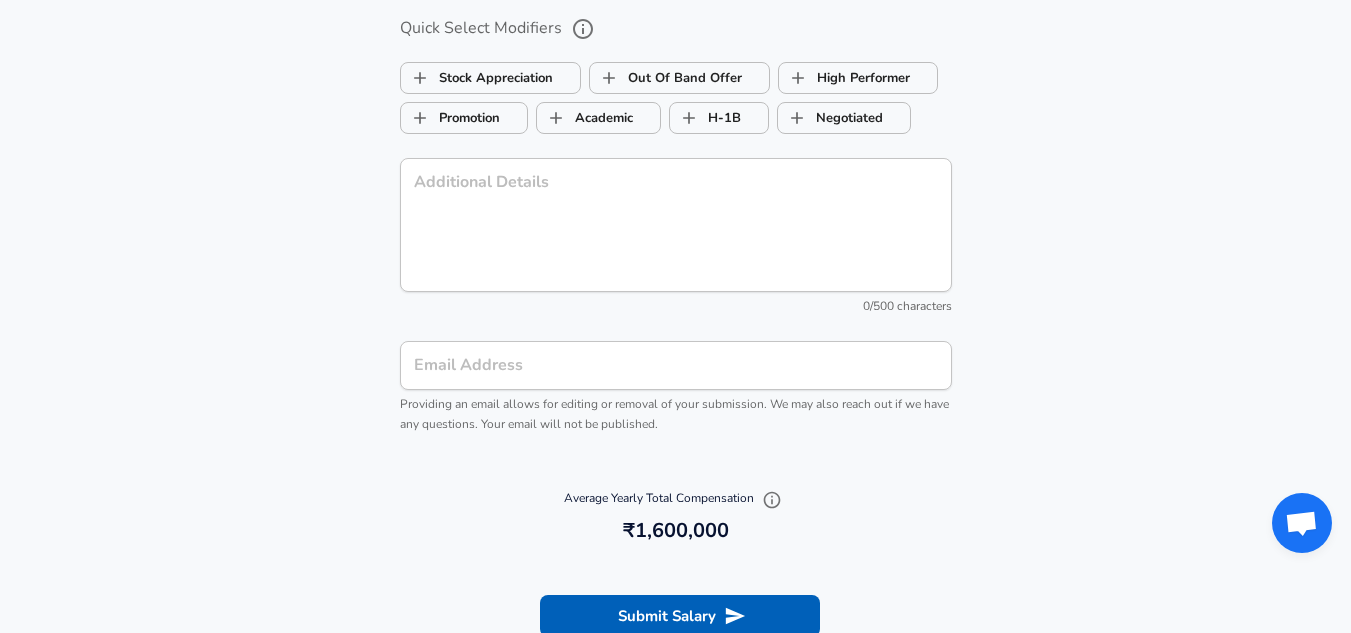 scroll, scrollTop: 2129, scrollLeft: 0, axis: vertical 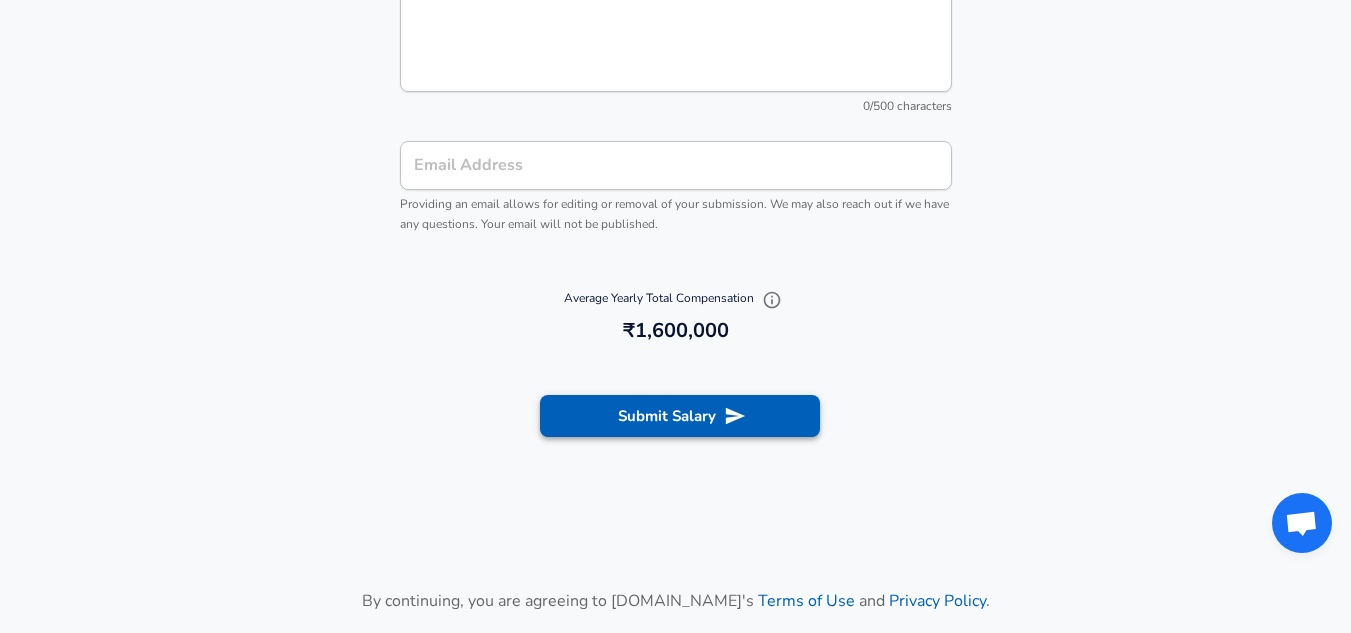 click on "Submit Salary" at bounding box center [680, 416] 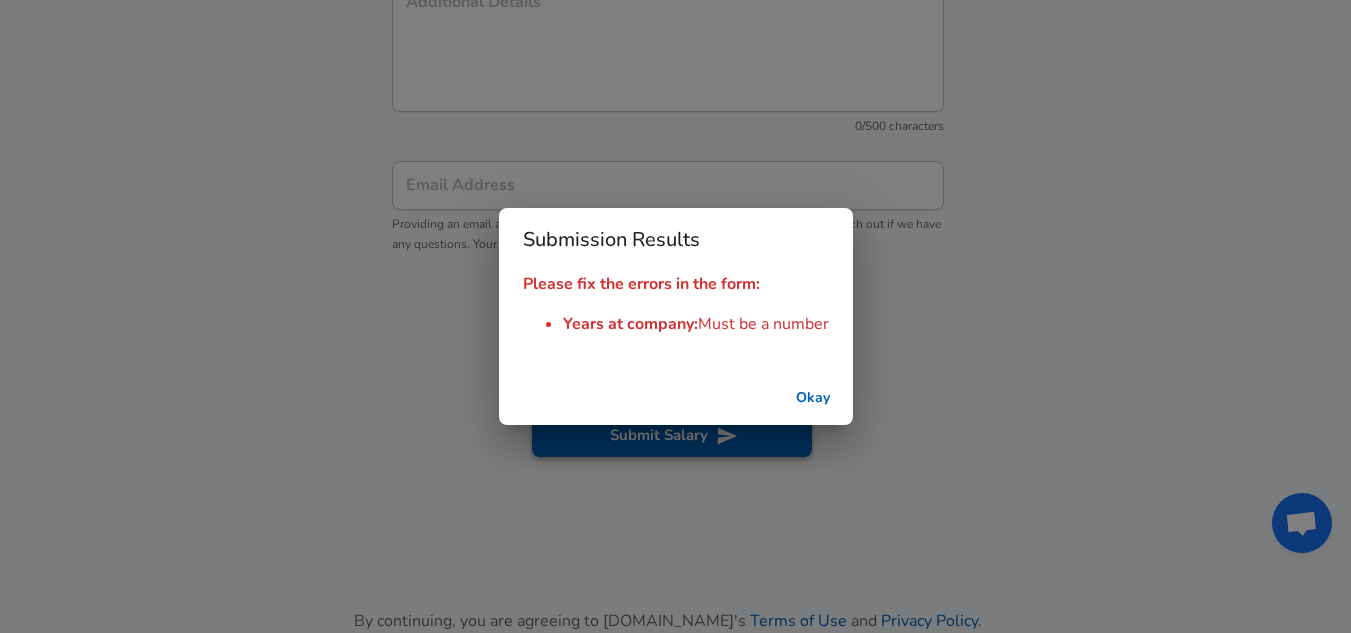 scroll, scrollTop: 2149, scrollLeft: 0, axis: vertical 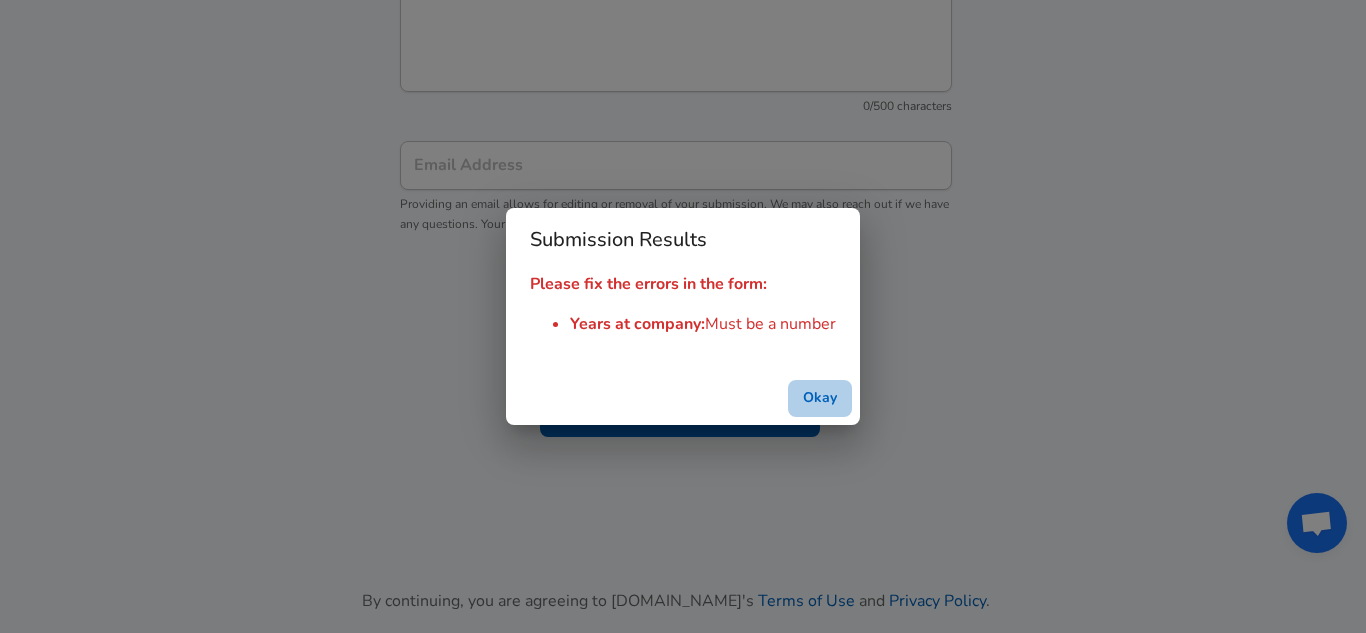 click on "Okay" at bounding box center (820, 398) 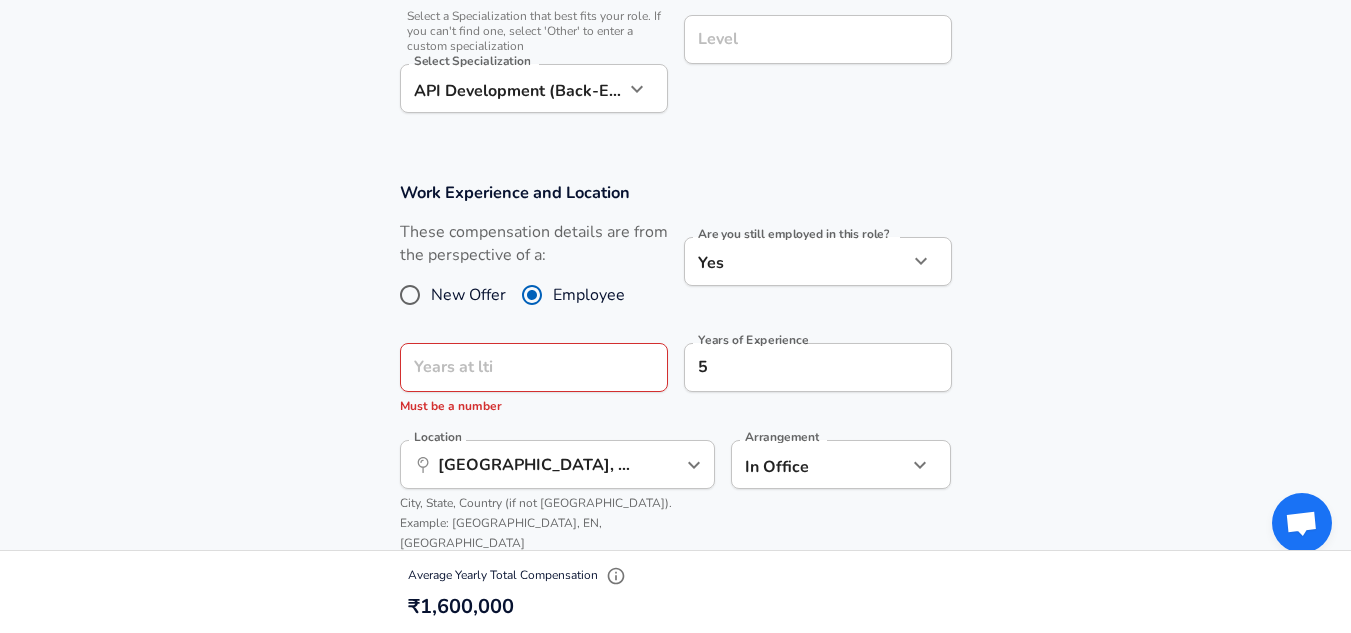 scroll, scrollTop: 766, scrollLeft: 0, axis: vertical 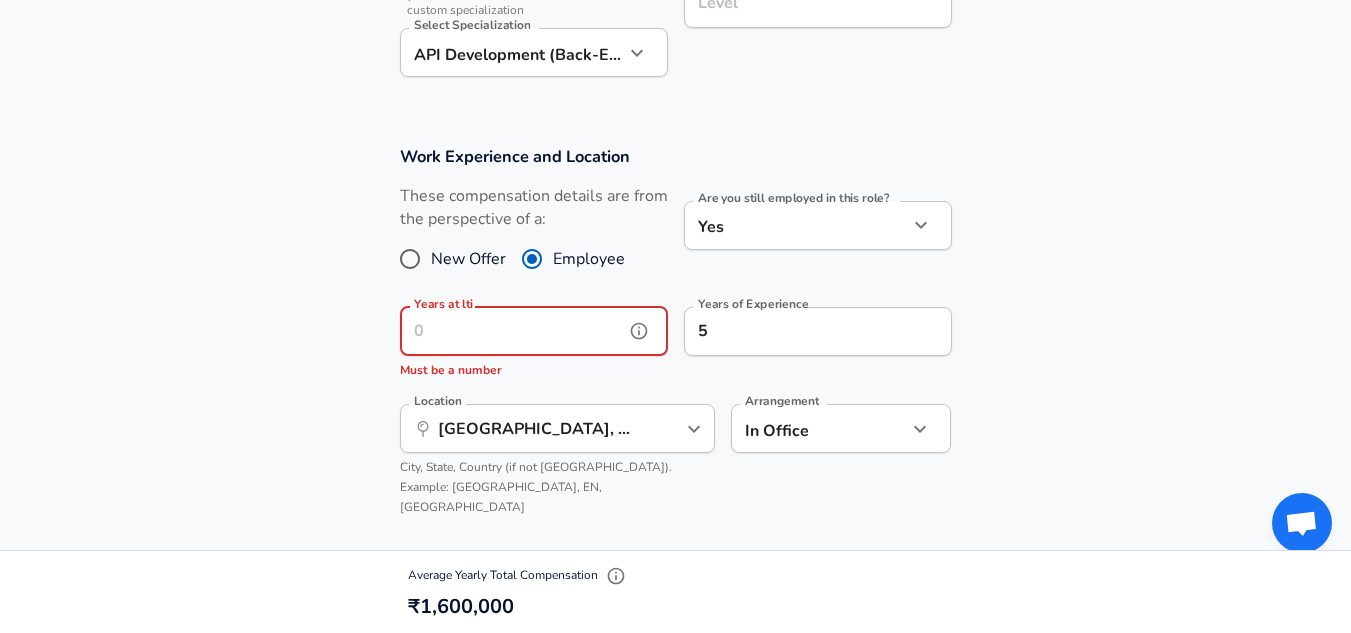 click on "Years at lti" at bounding box center [512, 331] 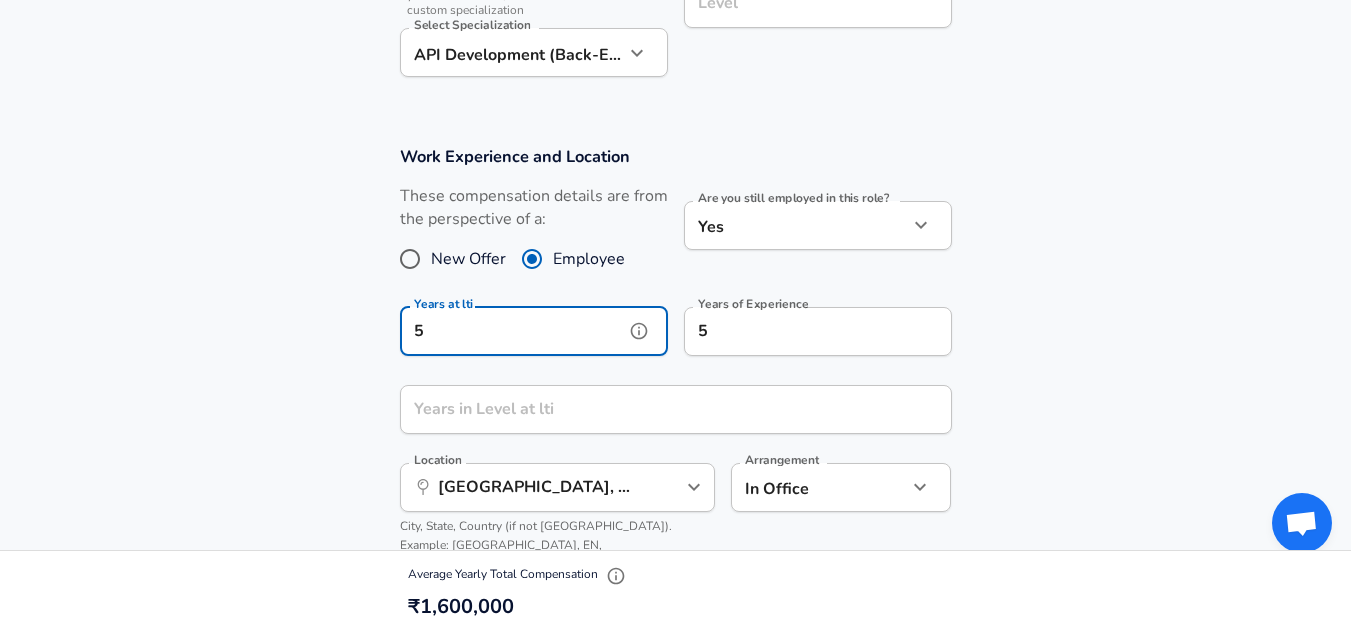 type on "5" 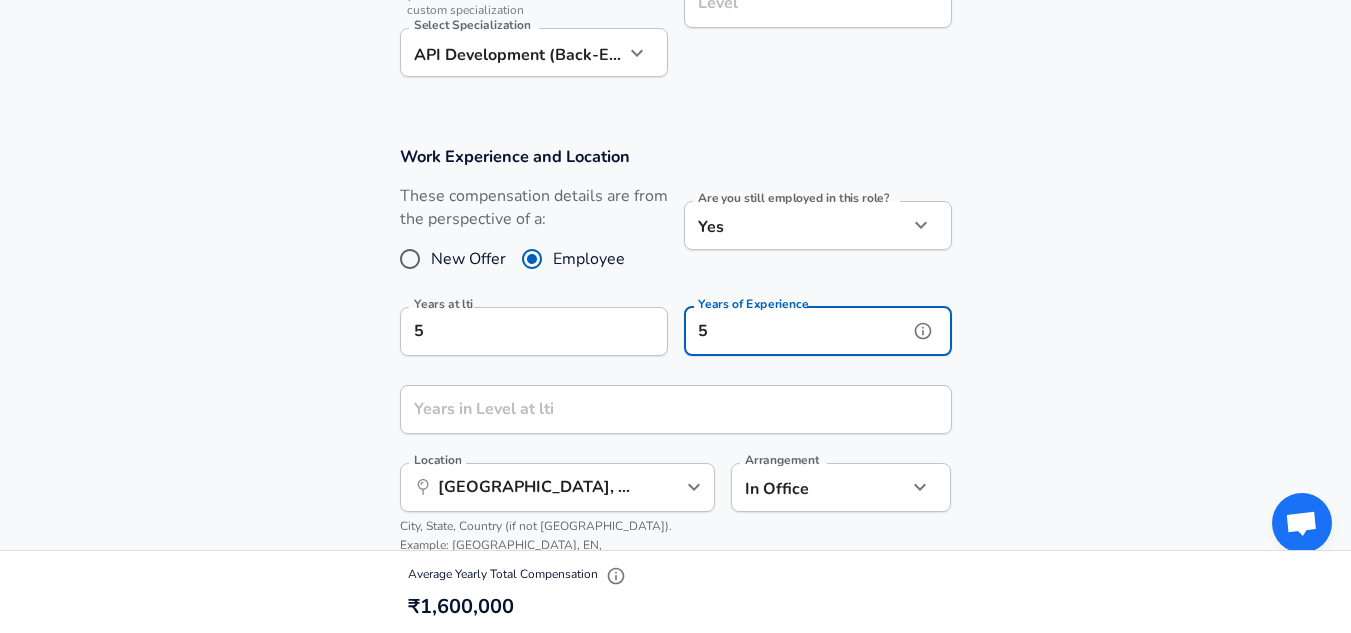 drag, startPoint x: 765, startPoint y: 334, endPoint x: 557, endPoint y: 326, distance: 208.1538 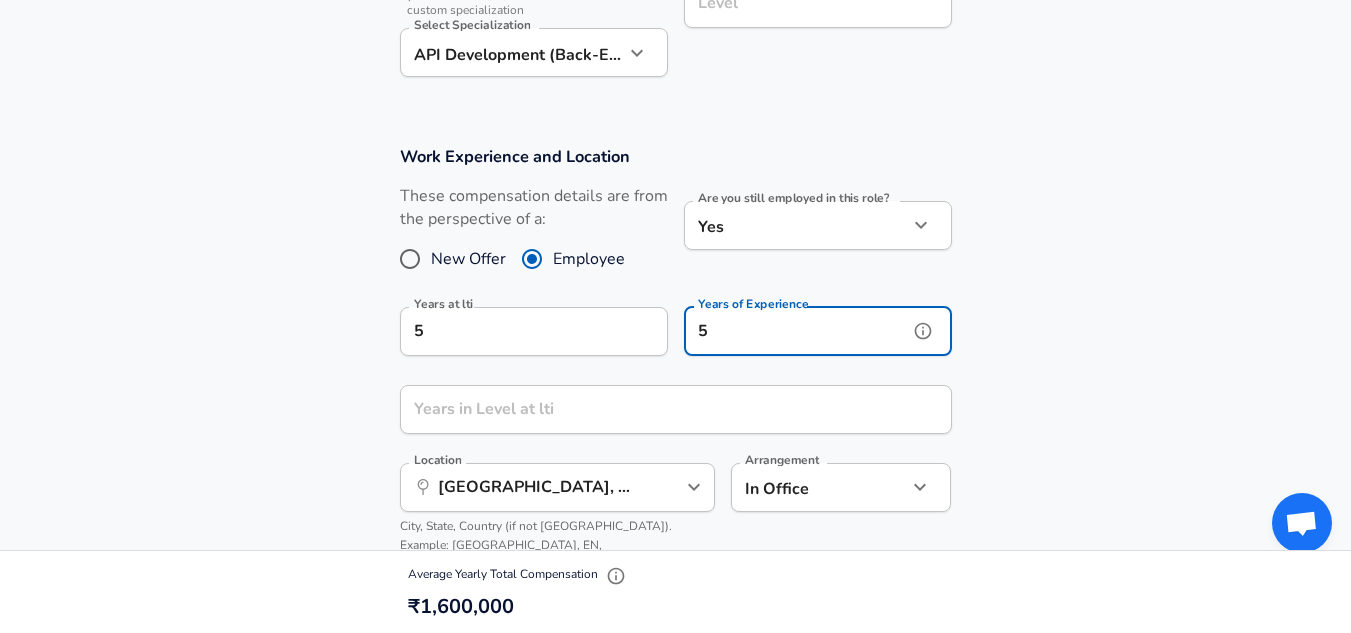 click on "Years at lti 5 Years at lti Years of Experience 5 Years of Experience" at bounding box center [668, 330] 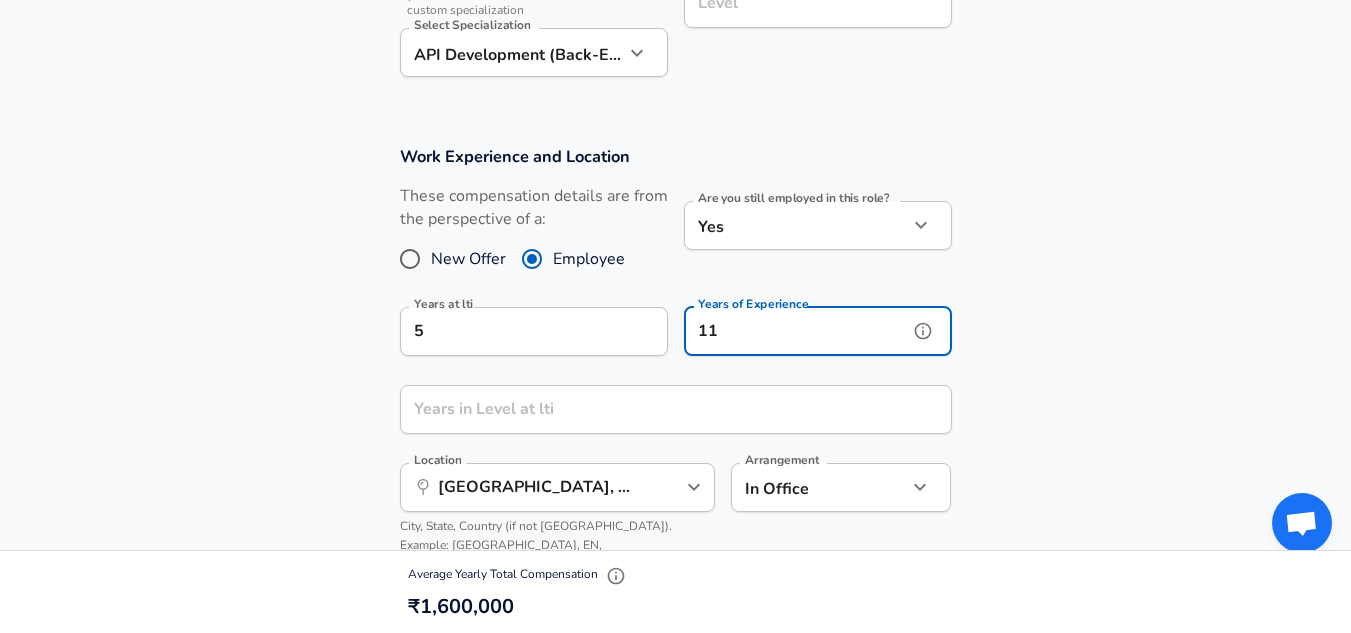 type on "11" 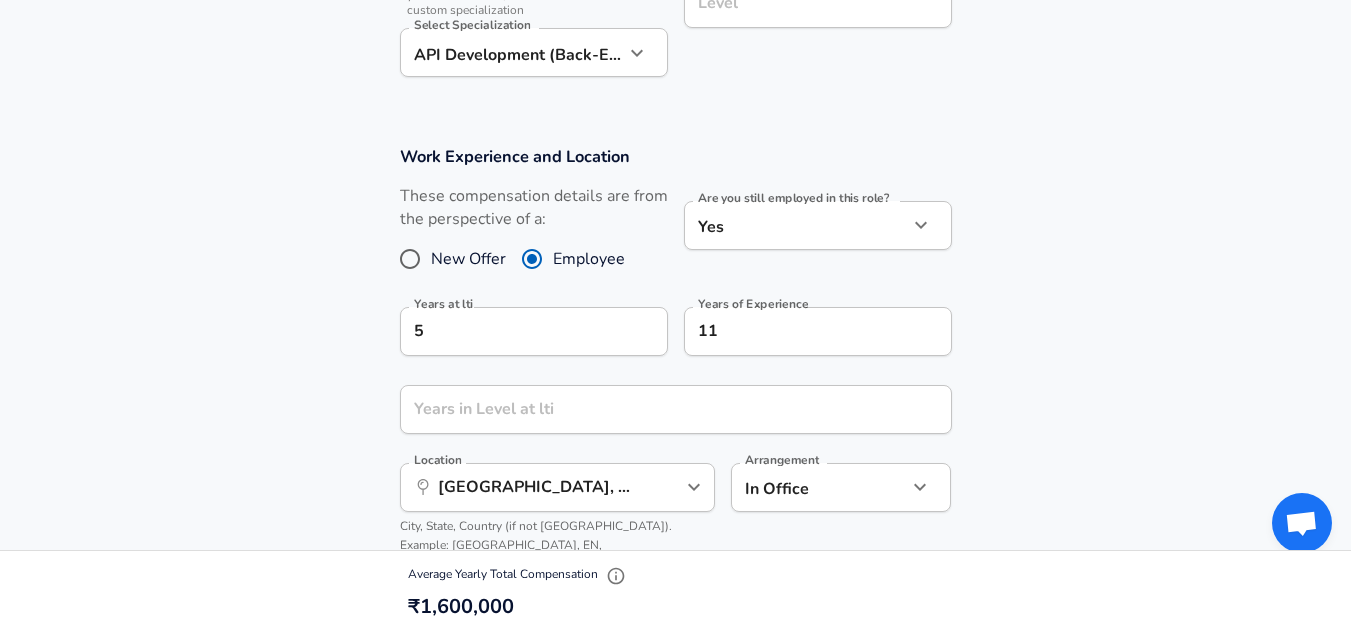 click on "Work Experience and Location These compensation details are from the perspective of a: New Offer Employee Are you still employed in this role? Yes yes Are you still employed in this role? Years at lti 5 Years at lti Years of Experience 11 Years of Experience Years in Level at lti Years in Level at lti Location ​ [GEOGRAPHIC_DATA], [GEOGRAPHIC_DATA], [GEOGRAPHIC_DATA] Location   City, State, Country (if not [GEOGRAPHIC_DATA]). Example: [GEOGRAPHIC_DATA], EN, [GEOGRAPHIC_DATA] Arrangement In Office office Arrangement" at bounding box center [675, 369] 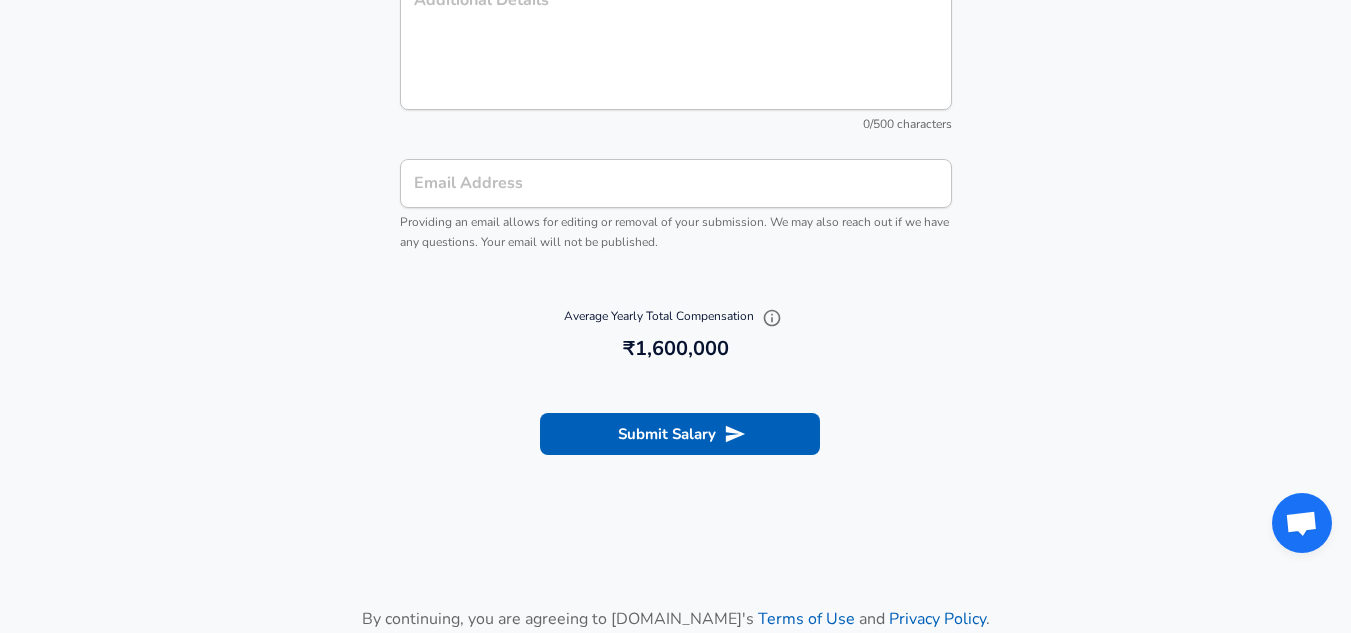 scroll, scrollTop: 2287, scrollLeft: 0, axis: vertical 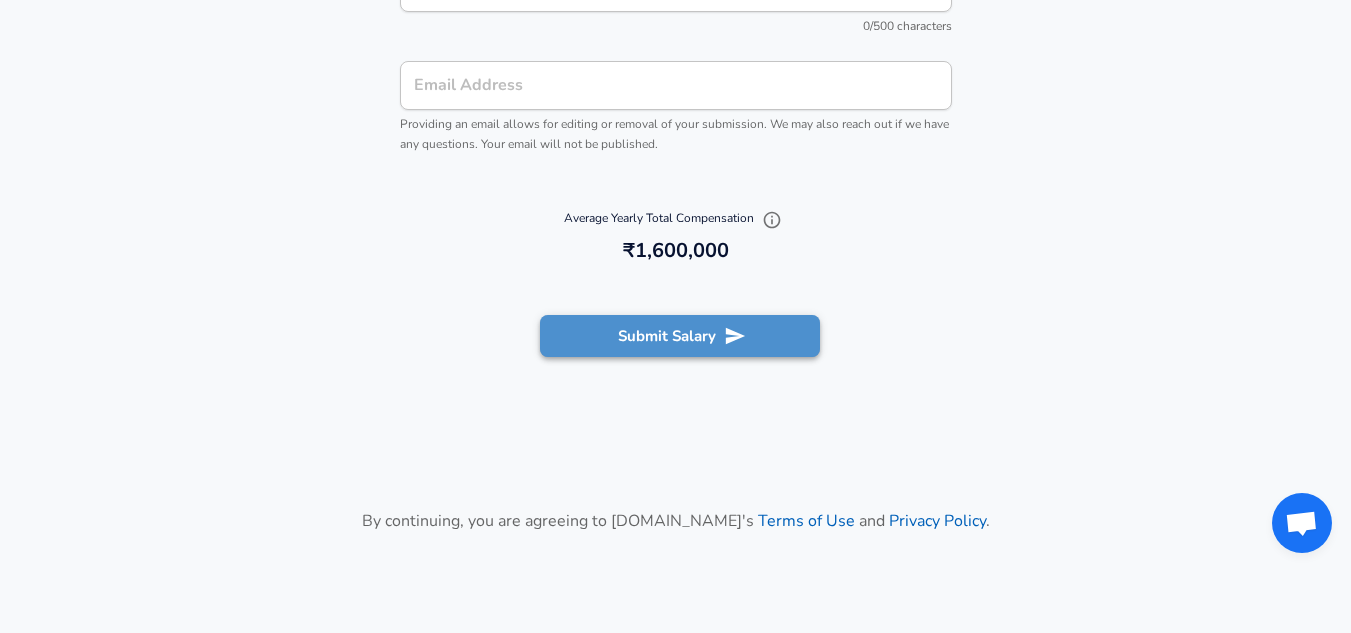 click on "Submit Salary" at bounding box center (680, 336) 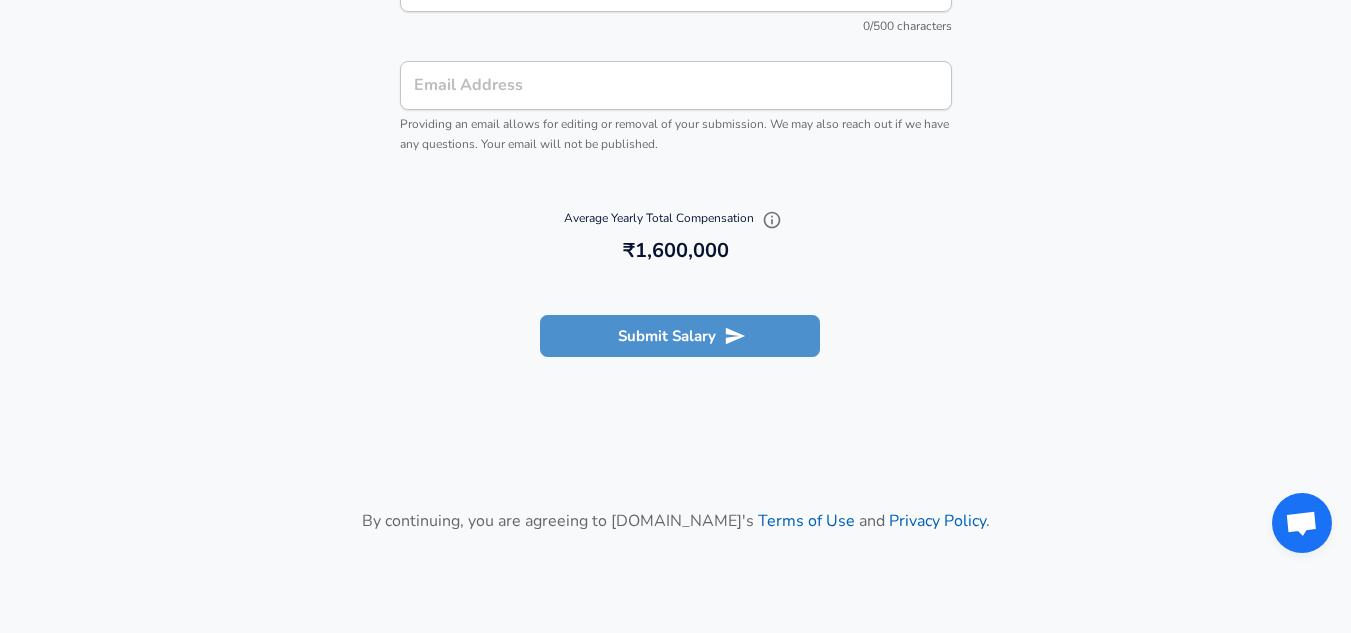scroll, scrollTop: 2307, scrollLeft: 0, axis: vertical 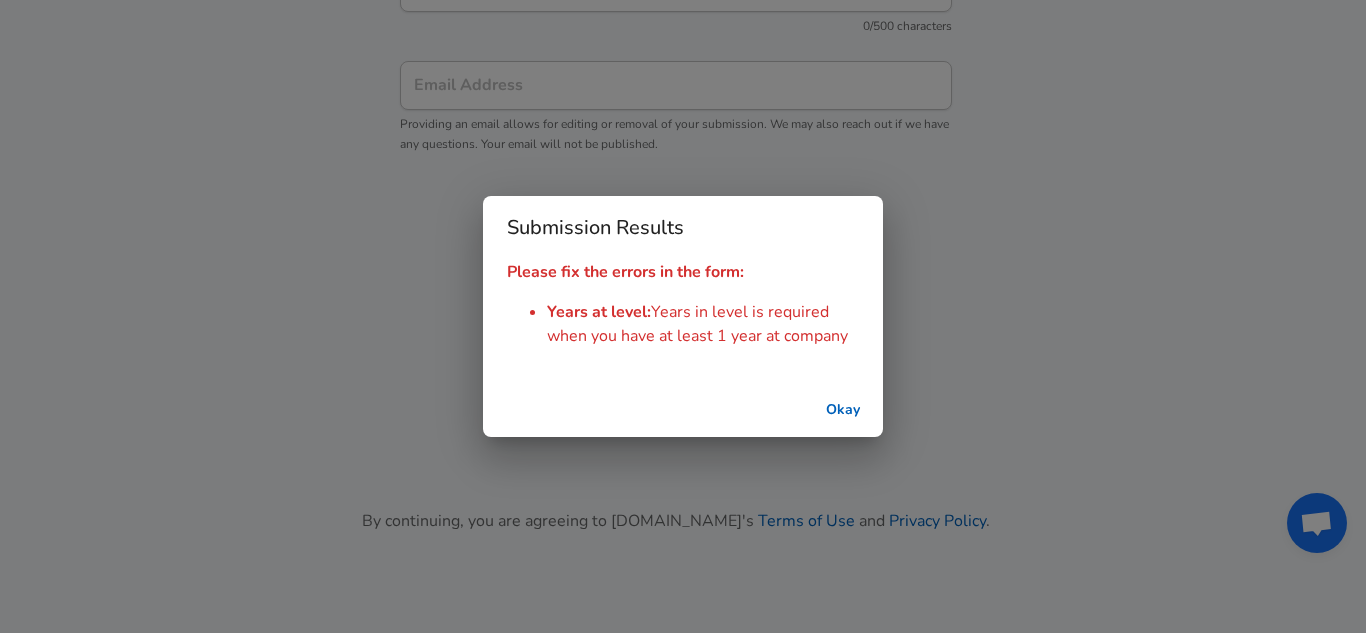 click on "Okay" at bounding box center [843, 410] 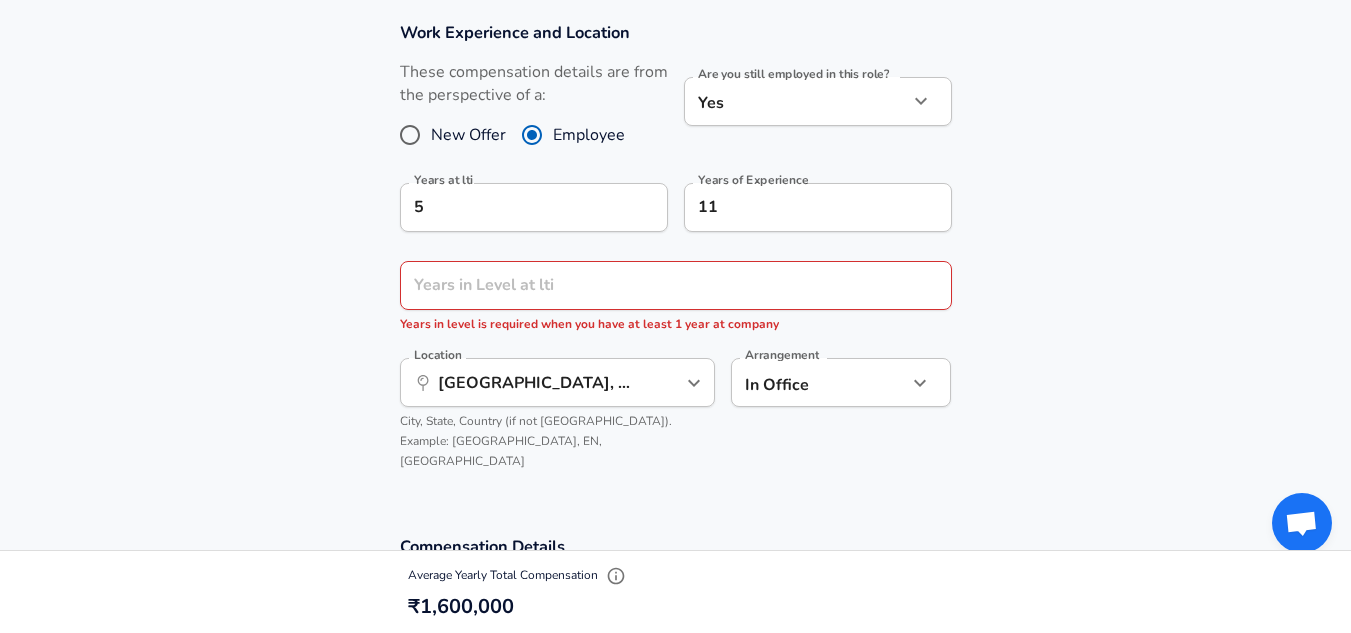 scroll, scrollTop: 885, scrollLeft: 0, axis: vertical 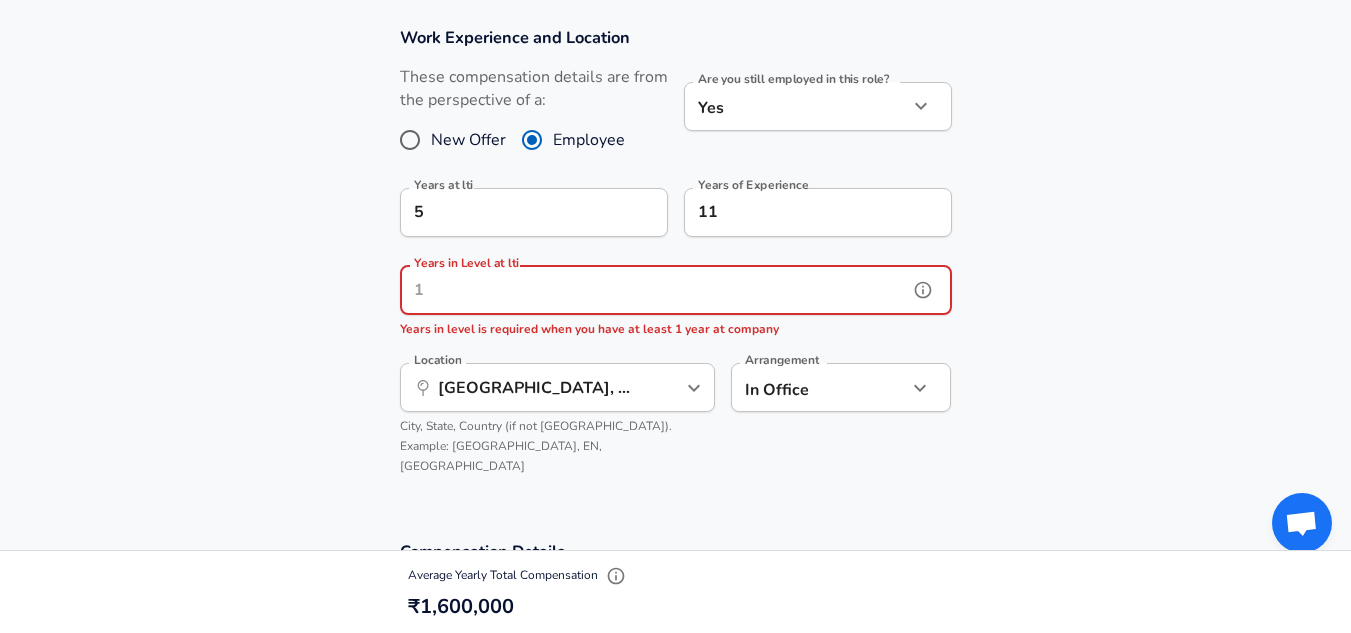 click on "Years in Level at lti" at bounding box center (654, 290) 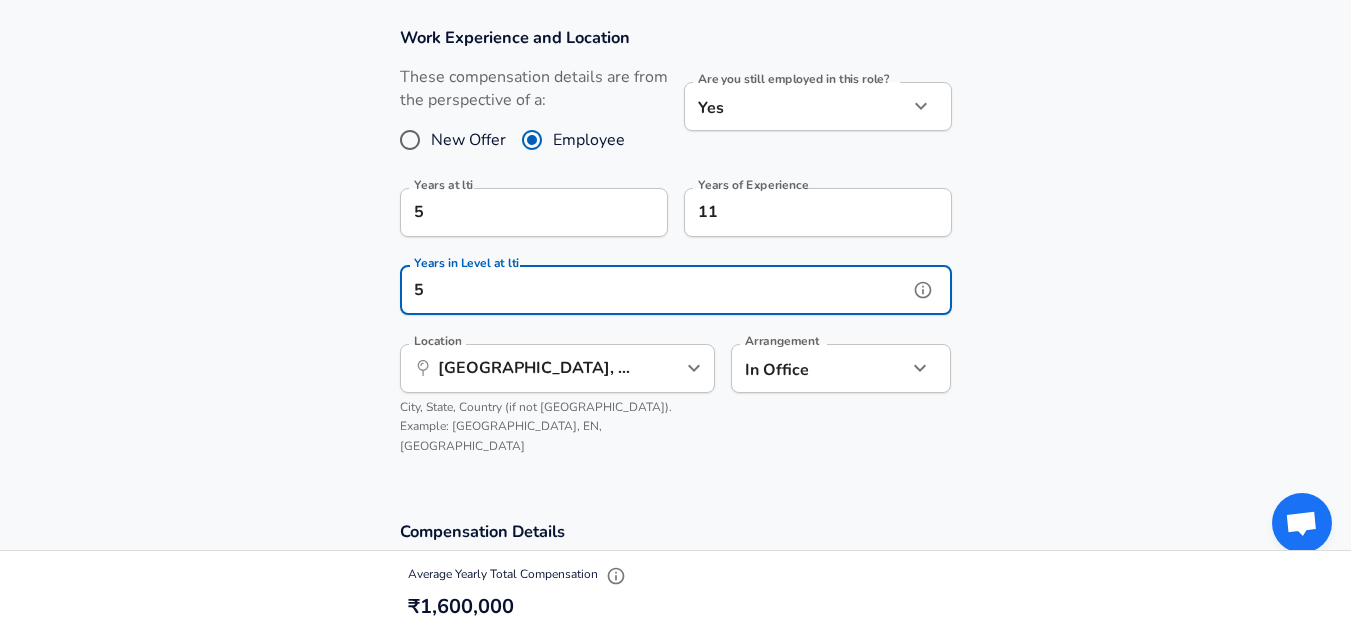 type on "5" 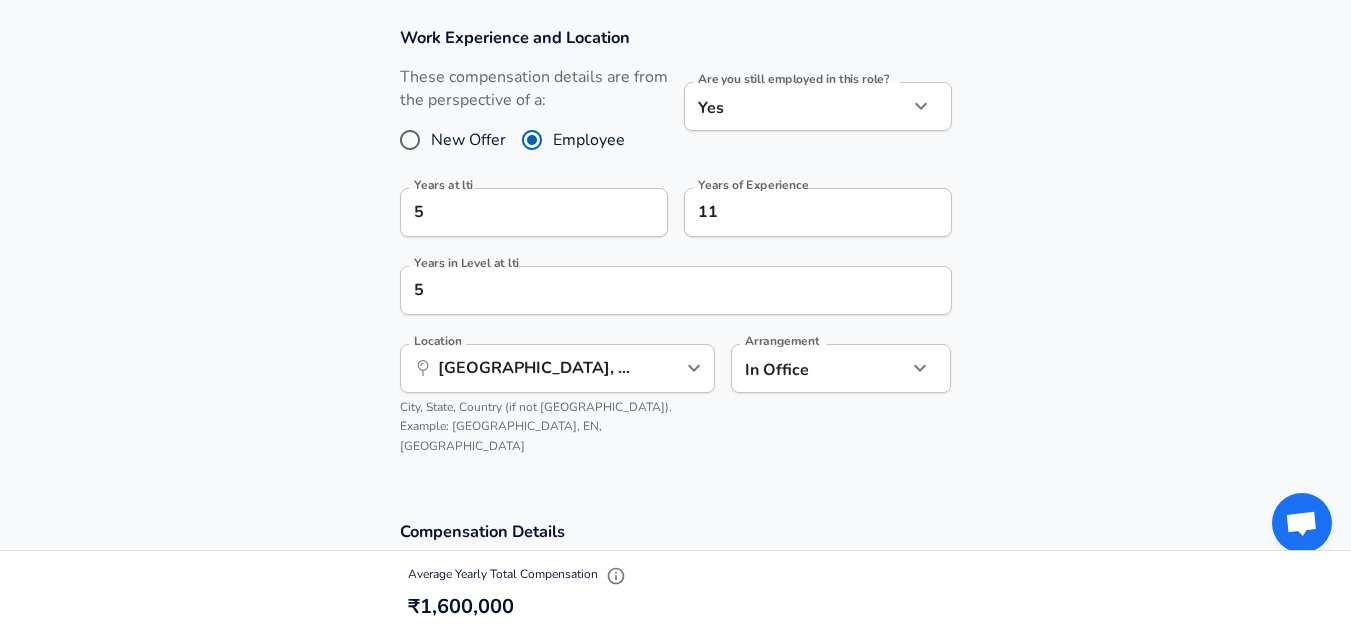 click on "Work Experience and Location These compensation details are from the perspective of a: New Offer Employee Are you still employed in this role? Yes yes Are you still employed in this role? Years at lti 5 Years at lti Years of Experience 11 Years of Experience Years in Level at lti 5 Years in Level at lti Location ​ [GEOGRAPHIC_DATA], [GEOGRAPHIC_DATA], [GEOGRAPHIC_DATA] Location   City, State, Country (if not [GEOGRAPHIC_DATA]). Example: [GEOGRAPHIC_DATA], EN, [GEOGRAPHIC_DATA] Arrangement In Office office Arrangement" at bounding box center [675, 250] 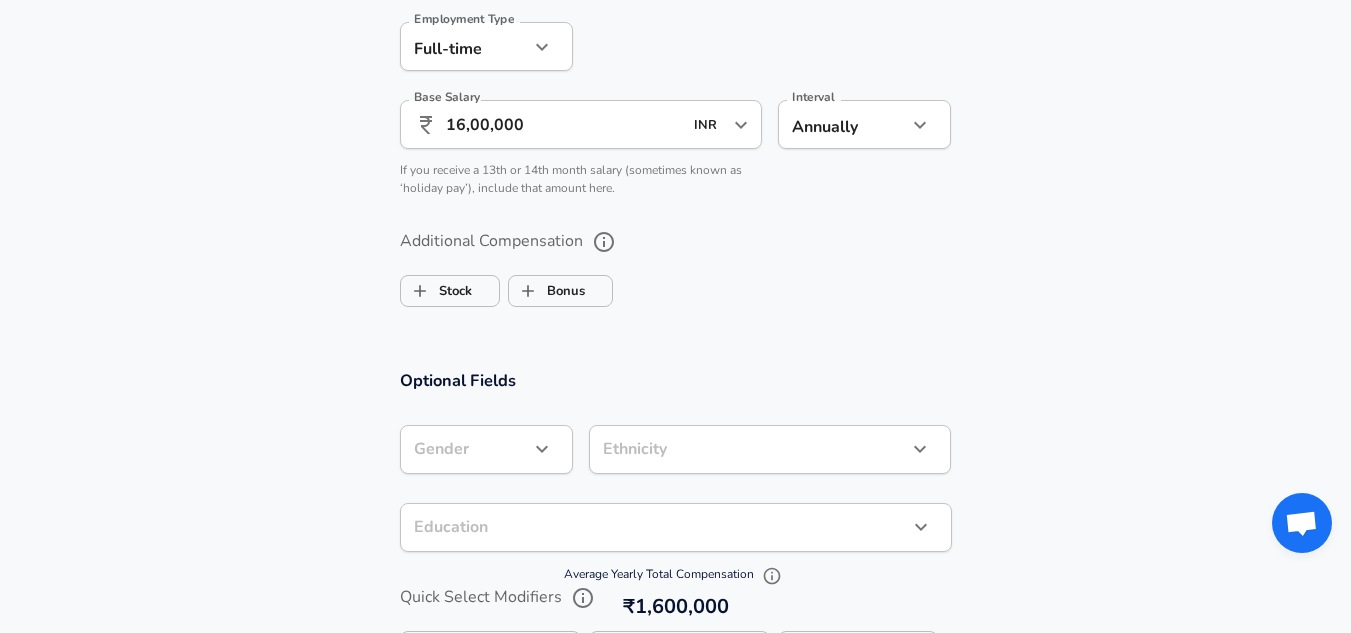 scroll, scrollTop: 1993, scrollLeft: 0, axis: vertical 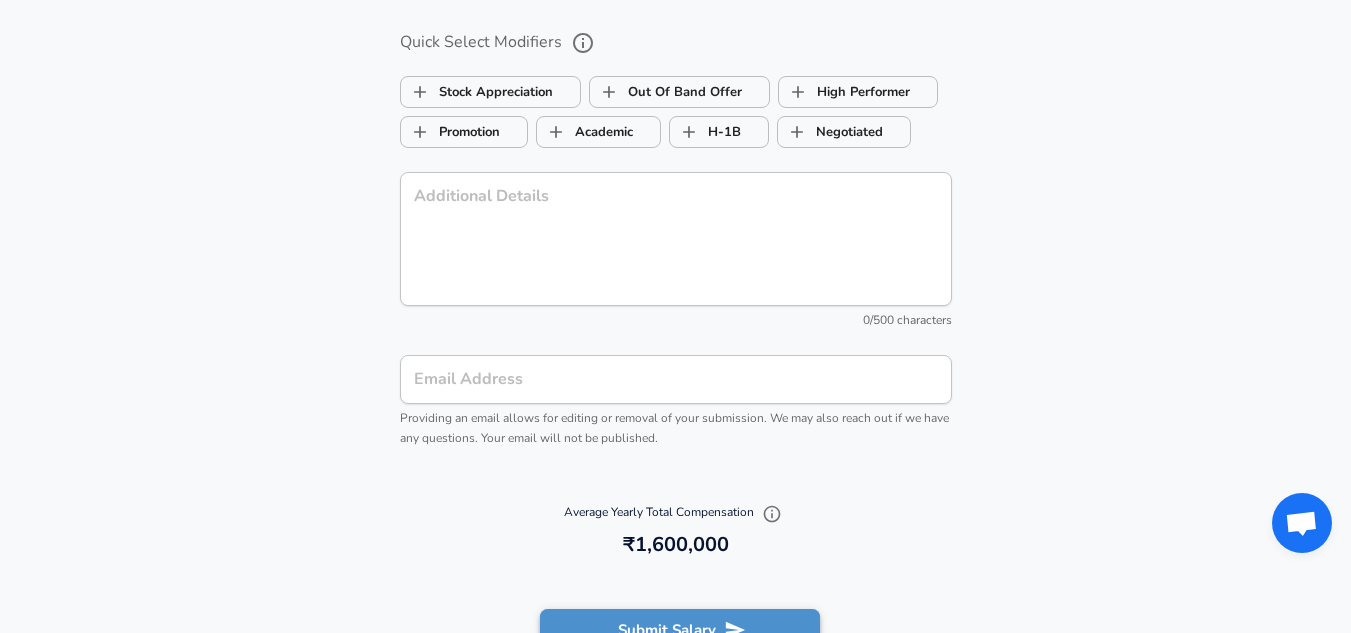 click 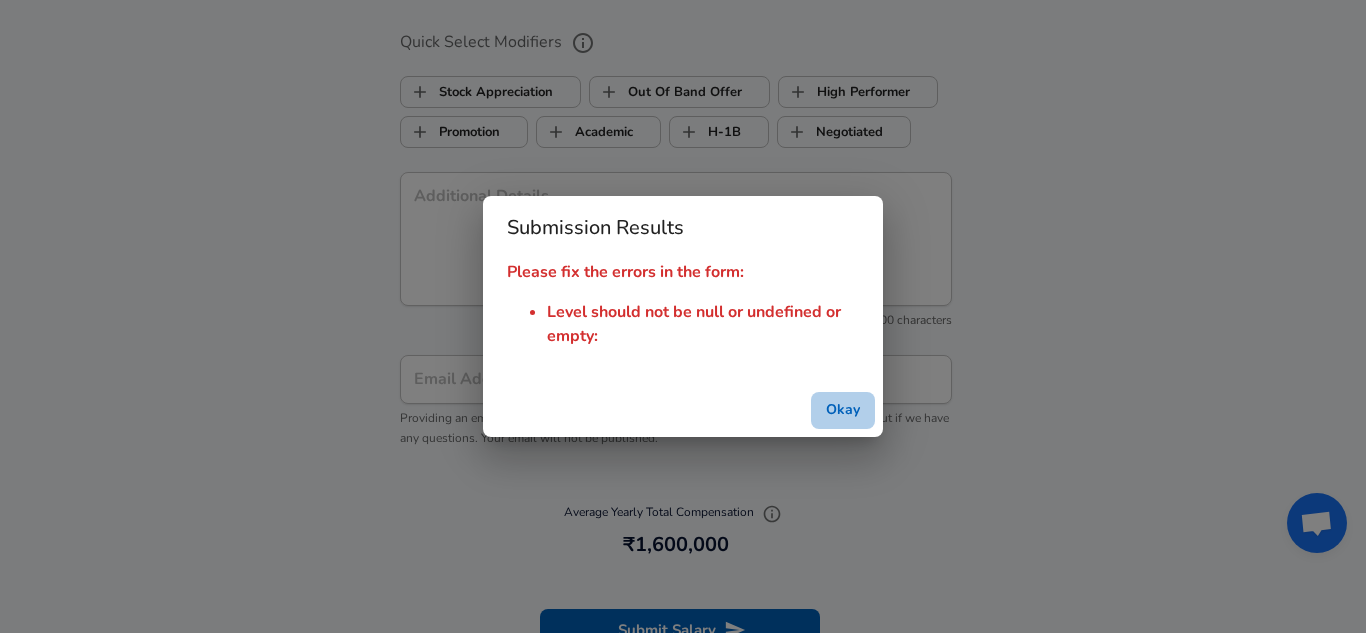 click on "Okay" at bounding box center [843, 410] 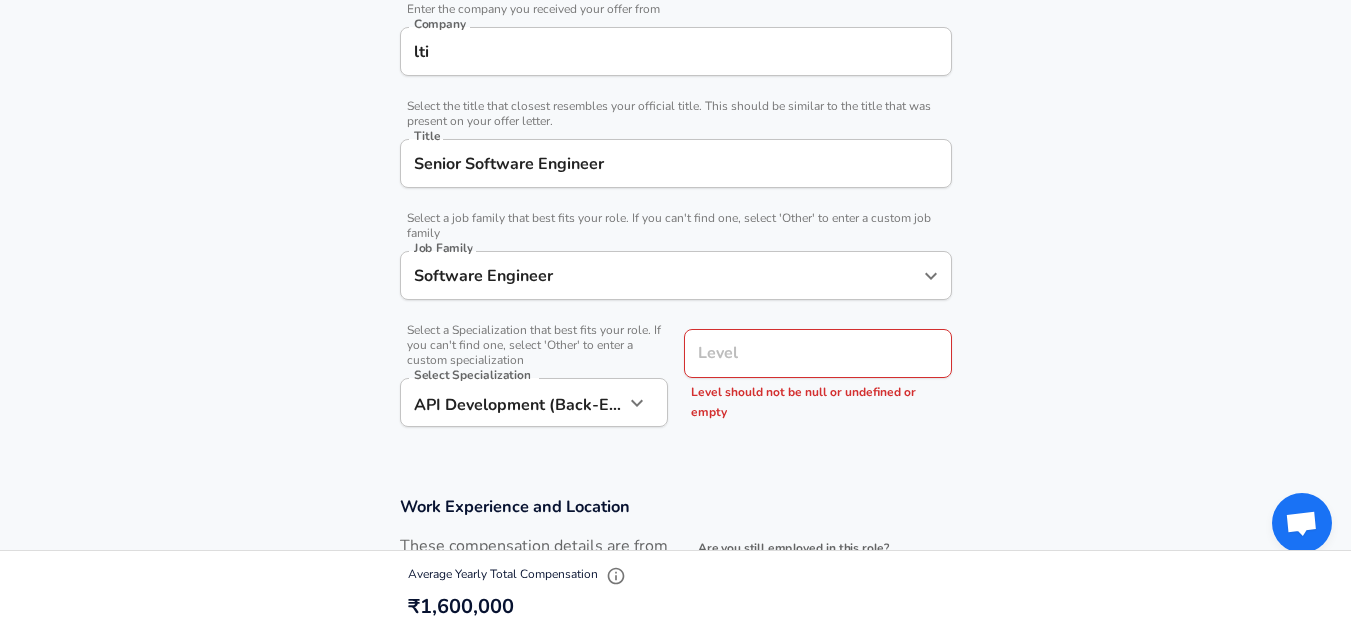 scroll, scrollTop: 390, scrollLeft: 0, axis: vertical 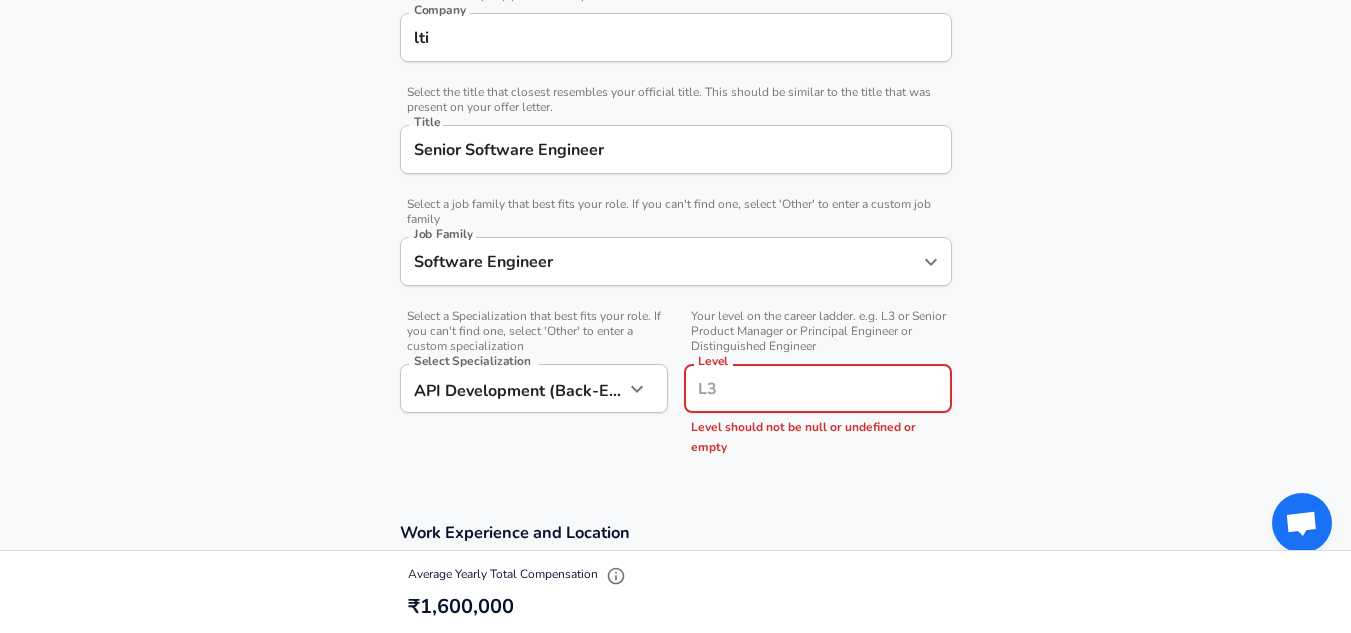 click on "Level" at bounding box center (818, 388) 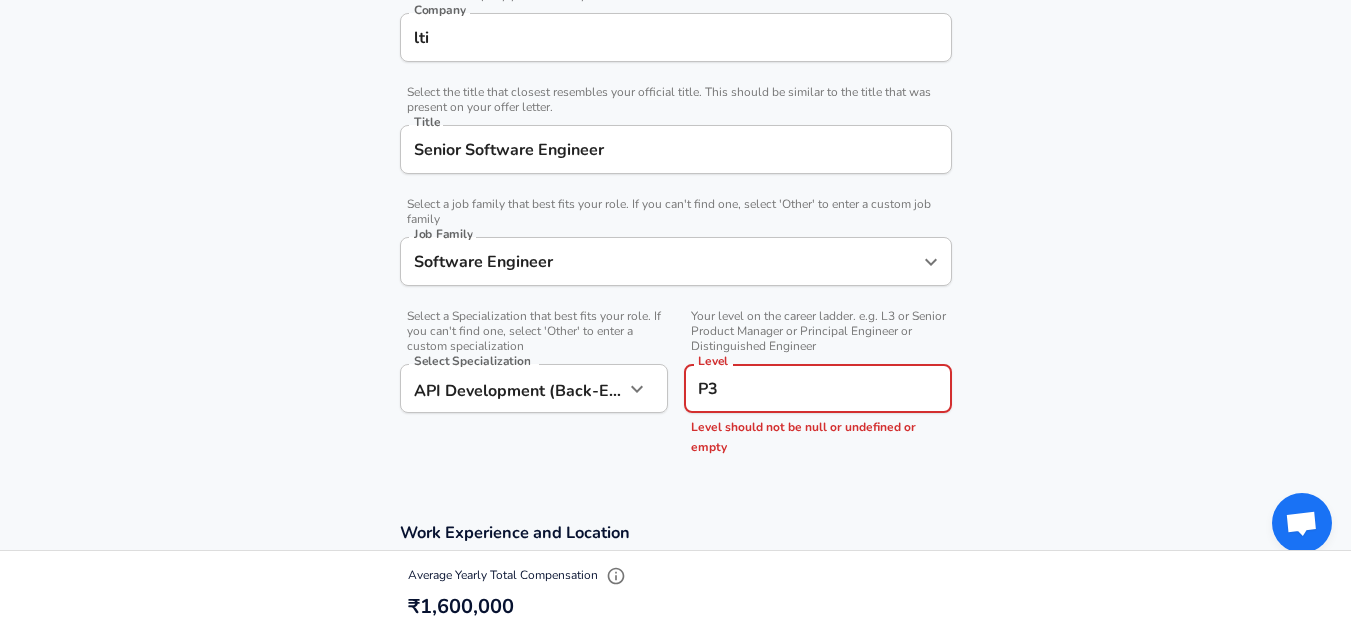 type on "P3" 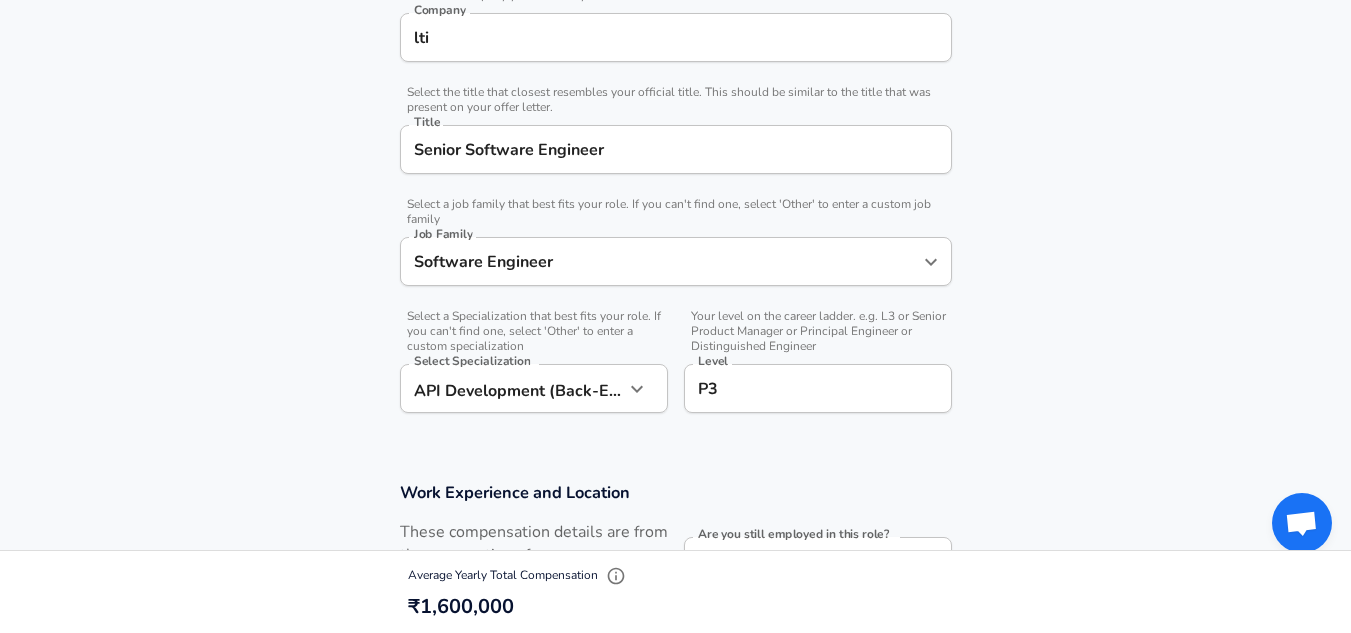 click on "Company & Title Information   Enter the company you received your offer from Company lti Company   Select the title that closest resembles your official title. This should be similar to the title that was present on your offer letter. Title Senior Software Engineer Title   Select a job family that best fits your role. If you can't find one, select 'Other' to enter a custom job family Job Family Software Engineer Job Family   Select a Specialization that best fits your role. If you can't find one, select 'Other' to enter a custom specialization Select Specialization API Development (Back-End) API Development (Back-End) Select Specialization   Your level on the career ladder. e.g. L3 or Senior Product Manager or Principal Engineer or Distinguished Engineer Level P3 Level" at bounding box center [675, 192] 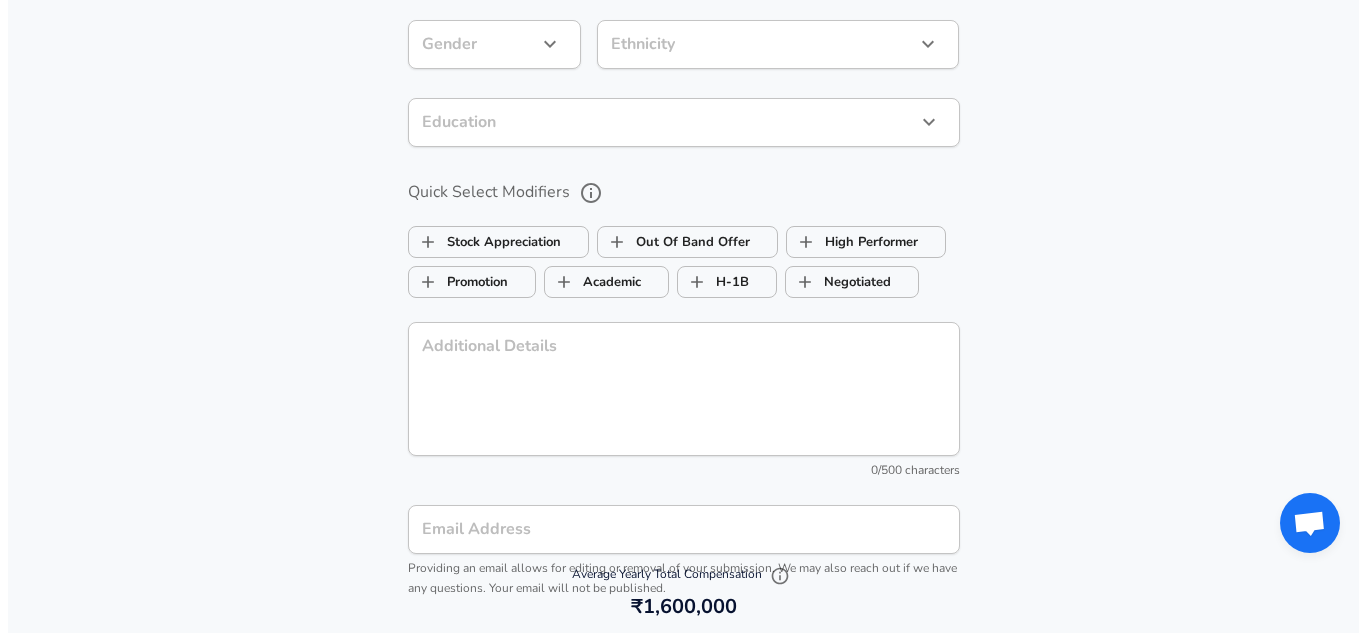 scroll, scrollTop: 2121, scrollLeft: 0, axis: vertical 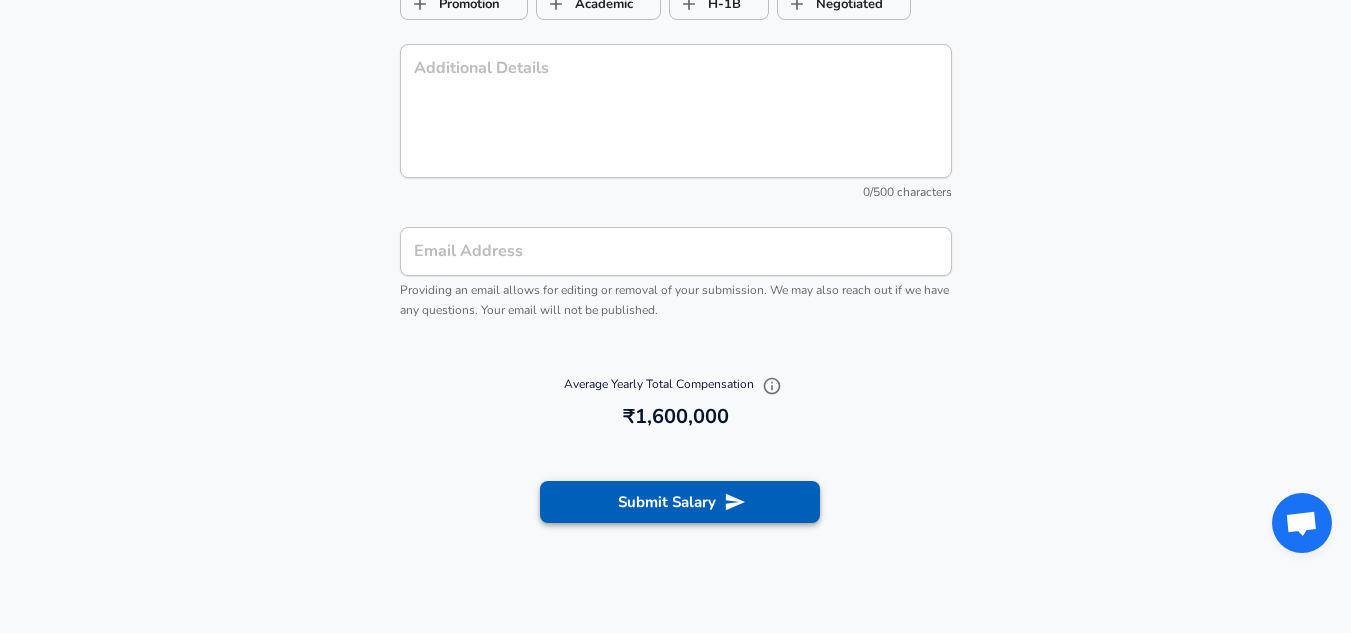 click on "Submit Salary" at bounding box center (680, 502) 